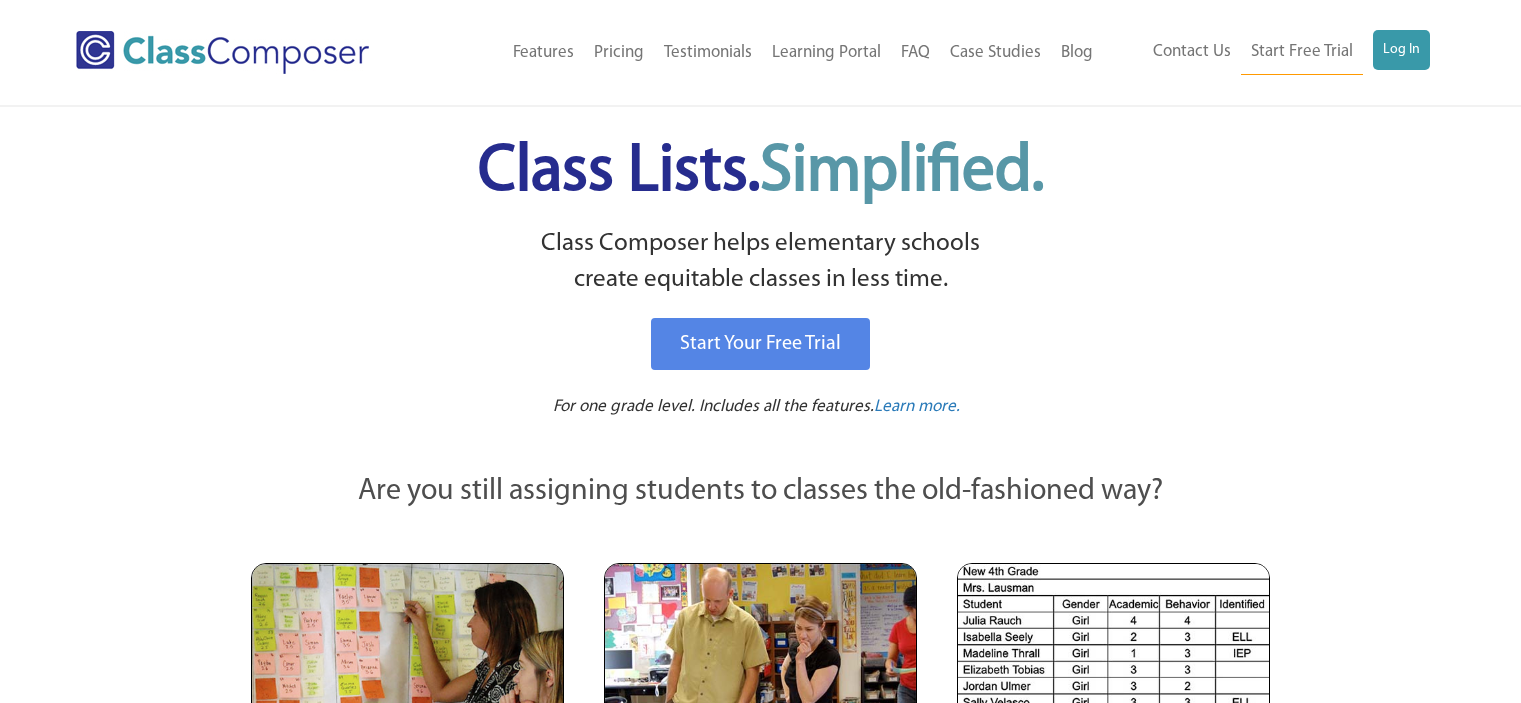 scroll, scrollTop: 0, scrollLeft: 0, axis: both 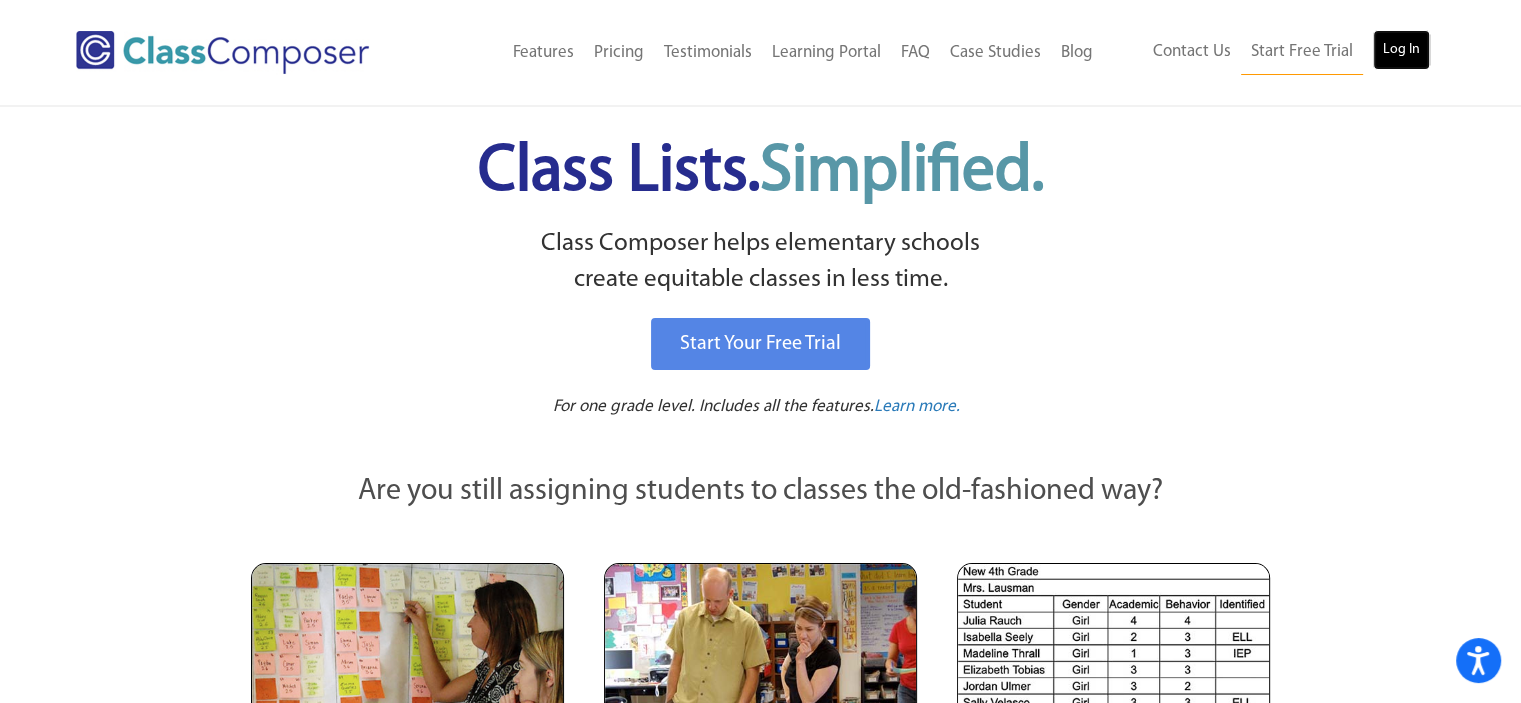 click on "Log In" at bounding box center [1401, 50] 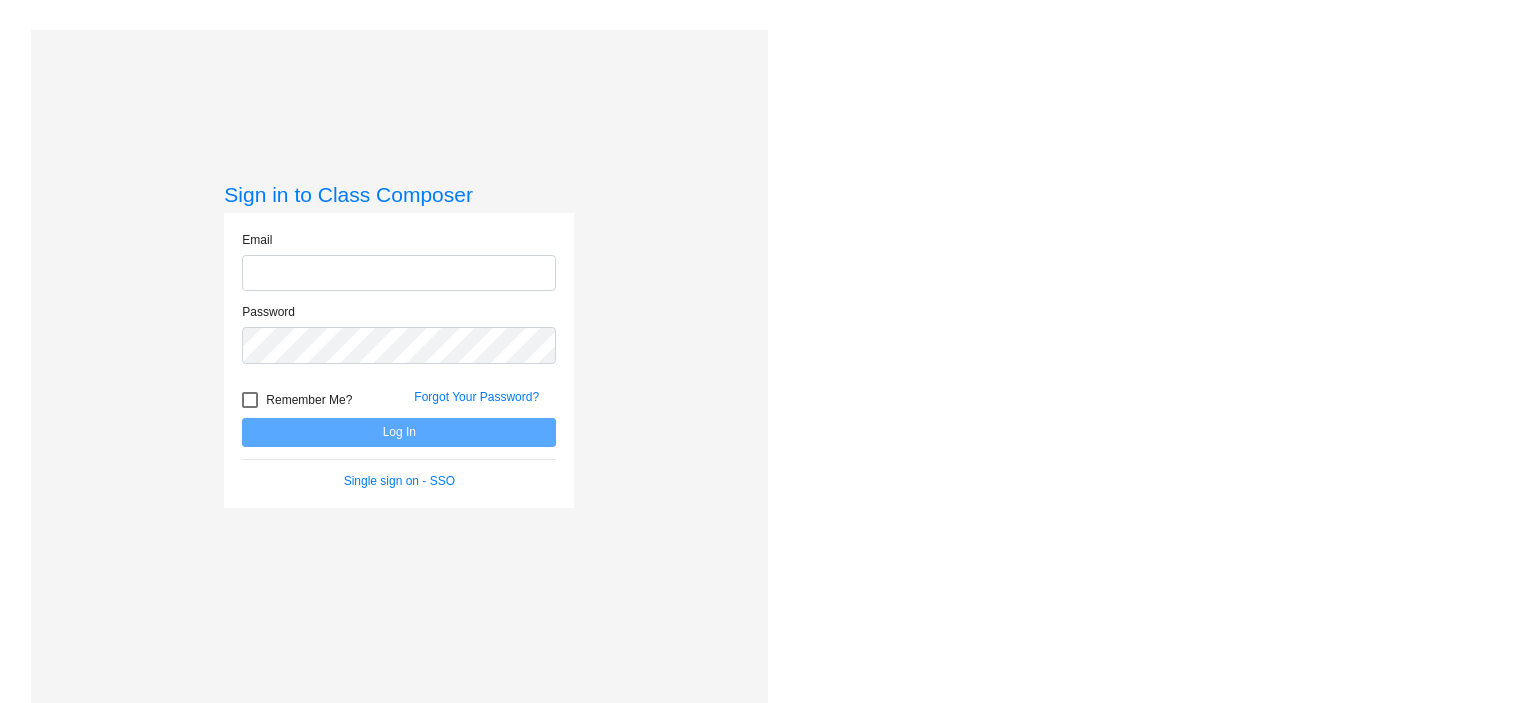 scroll, scrollTop: 0, scrollLeft: 0, axis: both 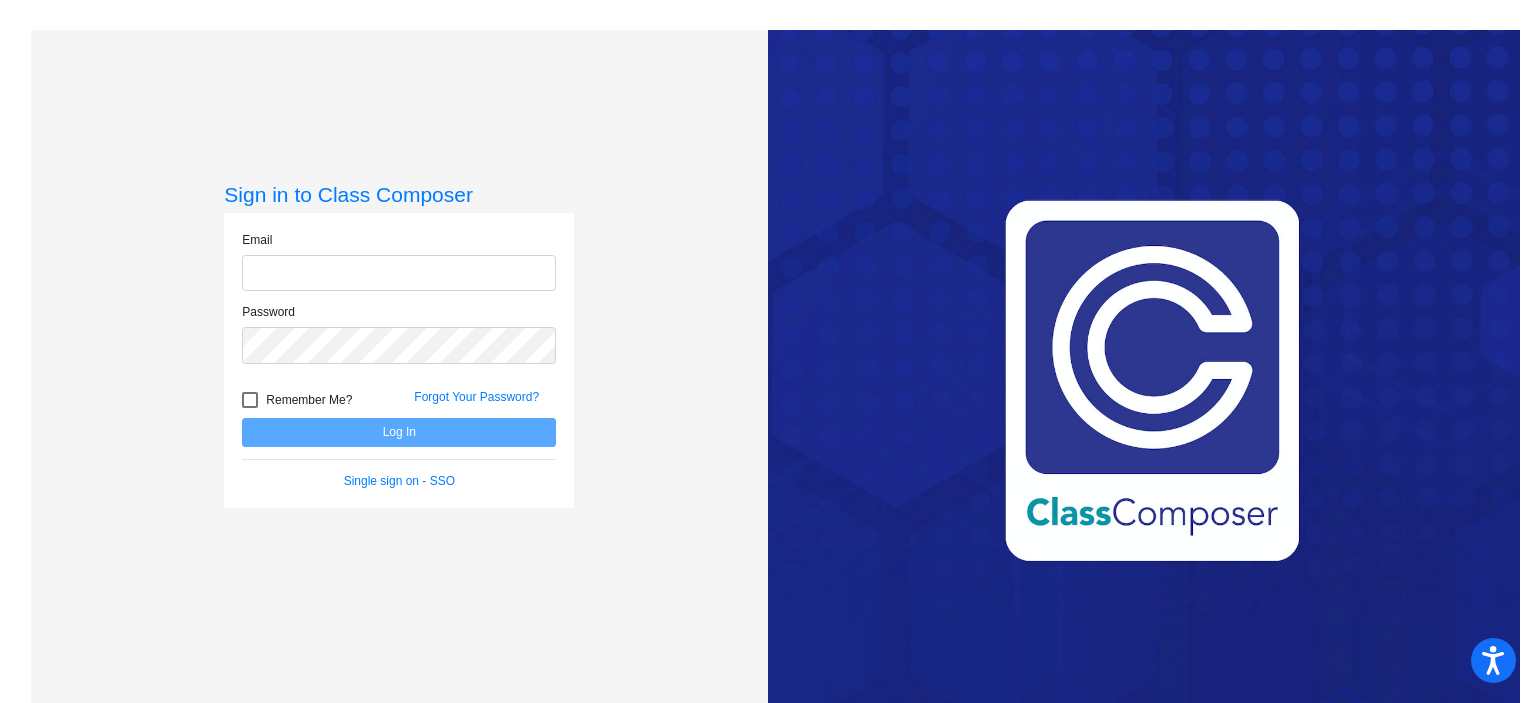 type on "[EMAIL]" 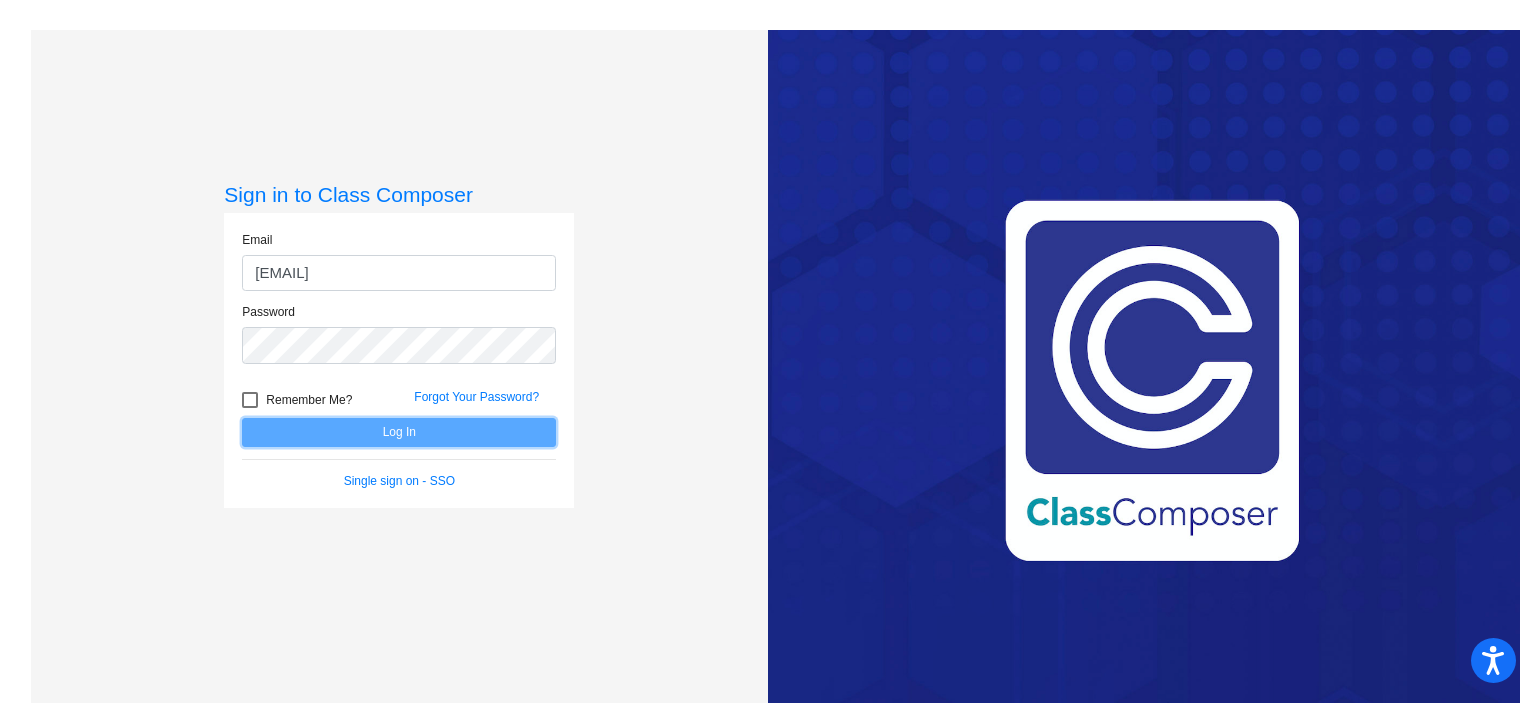 click on "Log In" 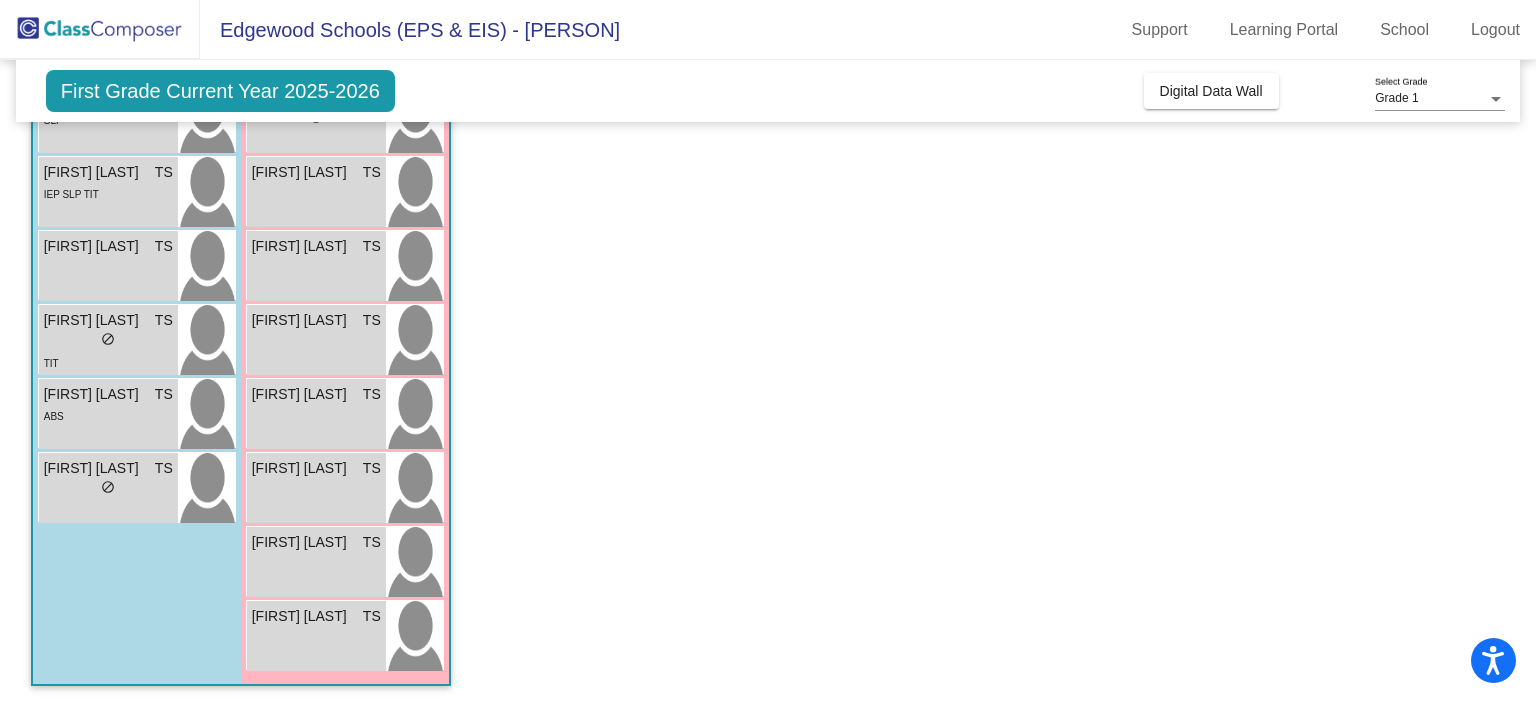 scroll, scrollTop: 313, scrollLeft: 0, axis: vertical 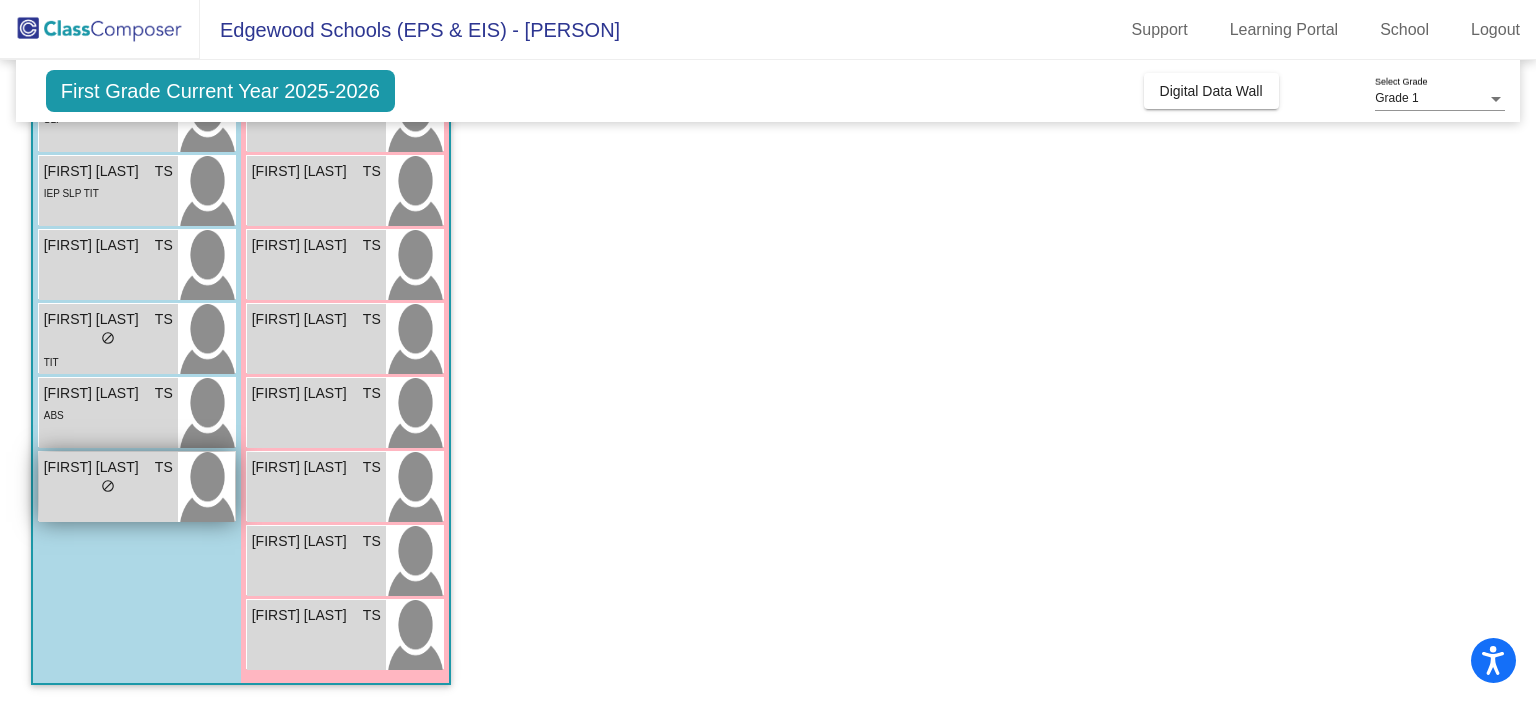 click on "Zion Whitfield" at bounding box center (94, 467) 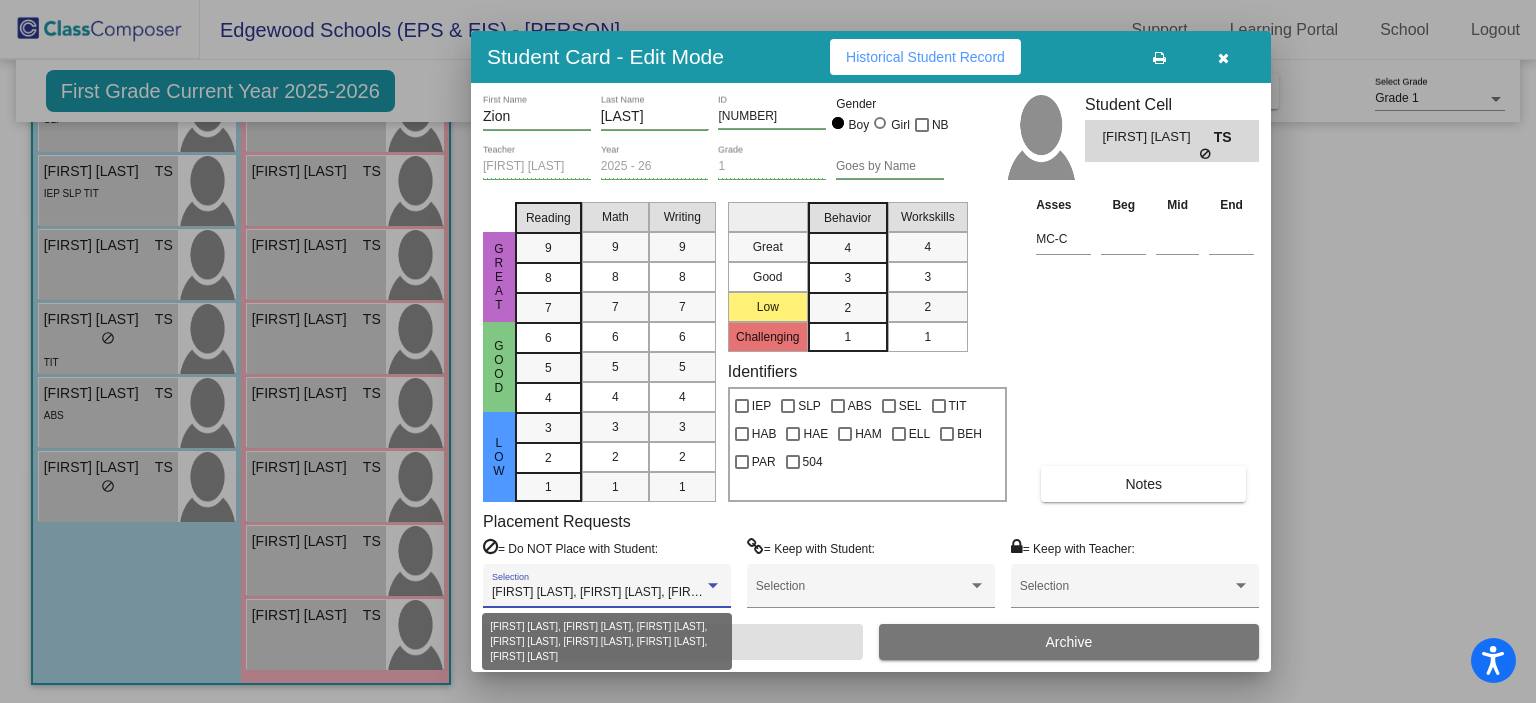 click at bounding box center (713, 586) 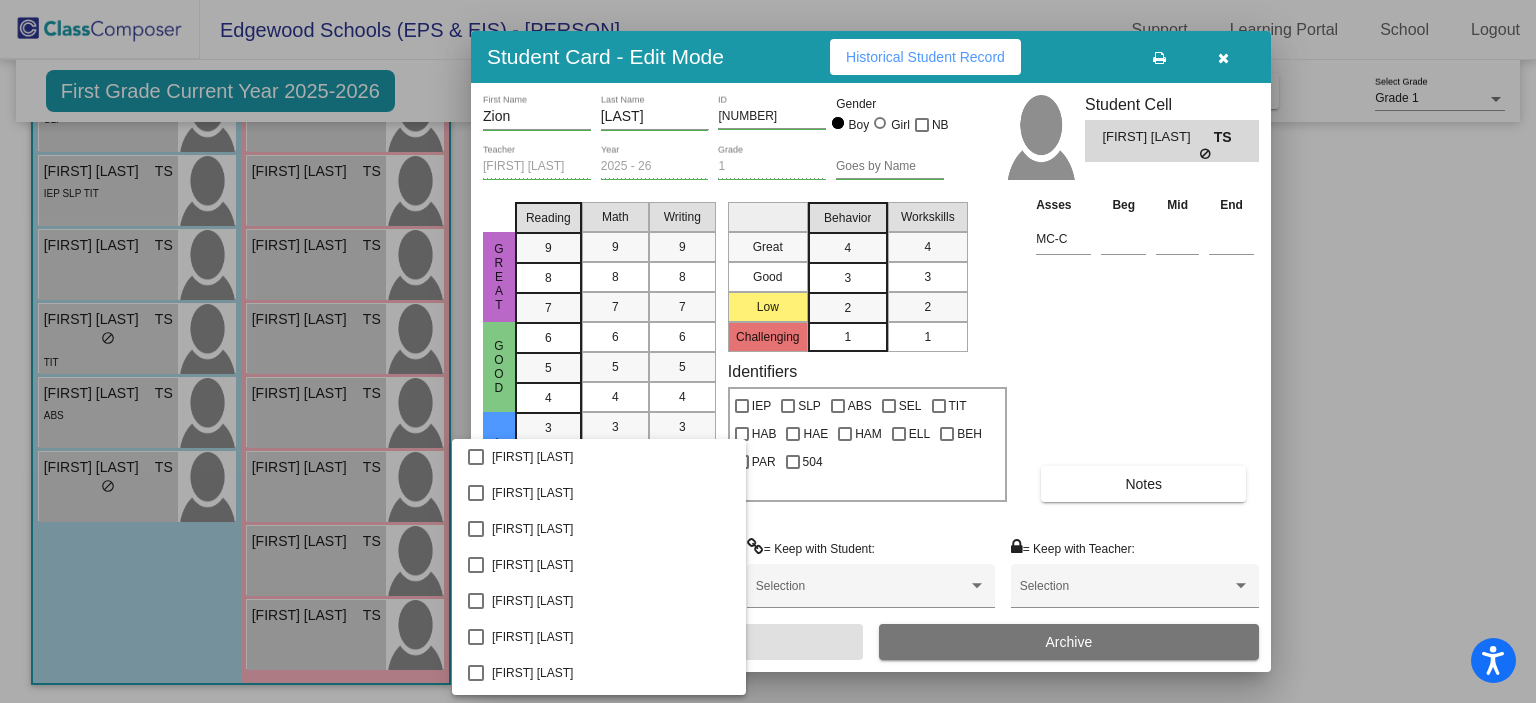 scroll, scrollTop: 3176, scrollLeft: 0, axis: vertical 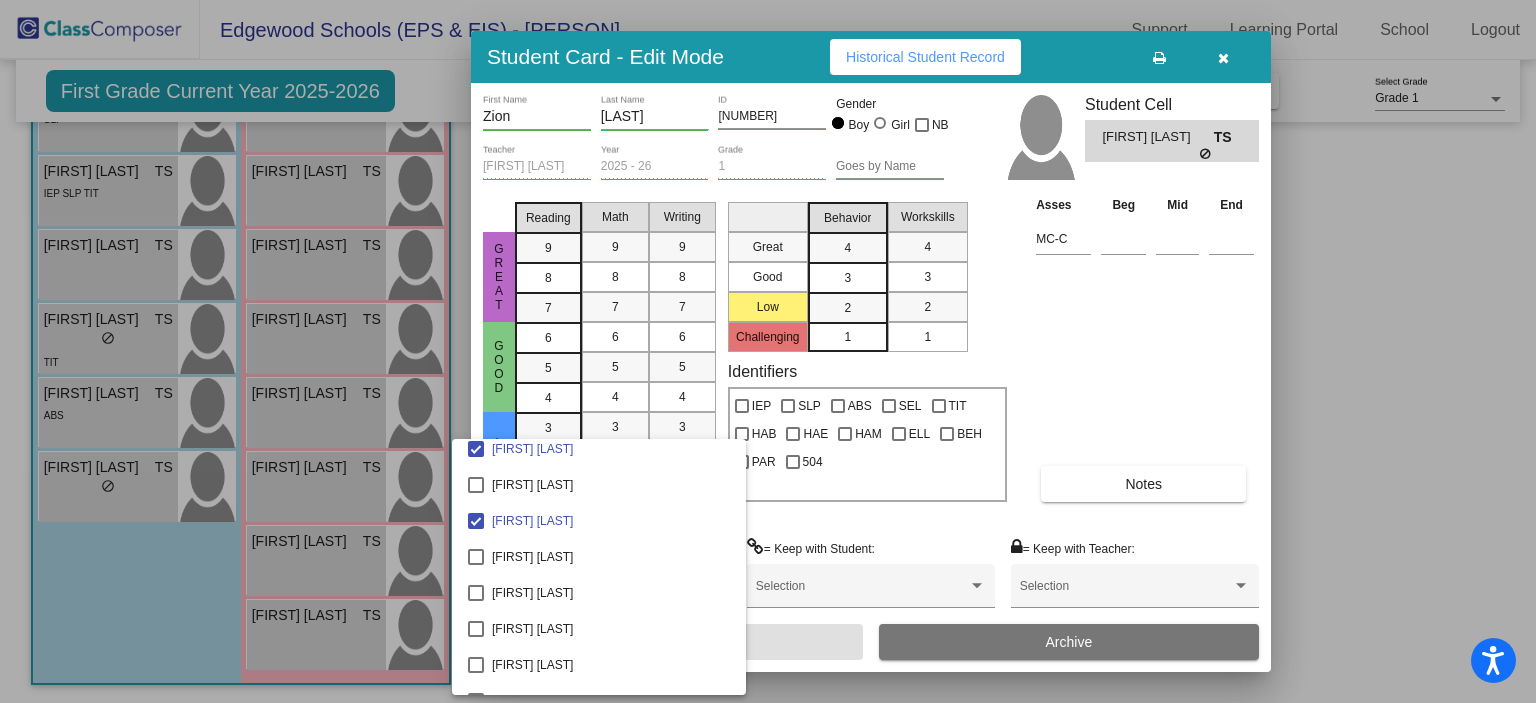 click at bounding box center (768, 351) 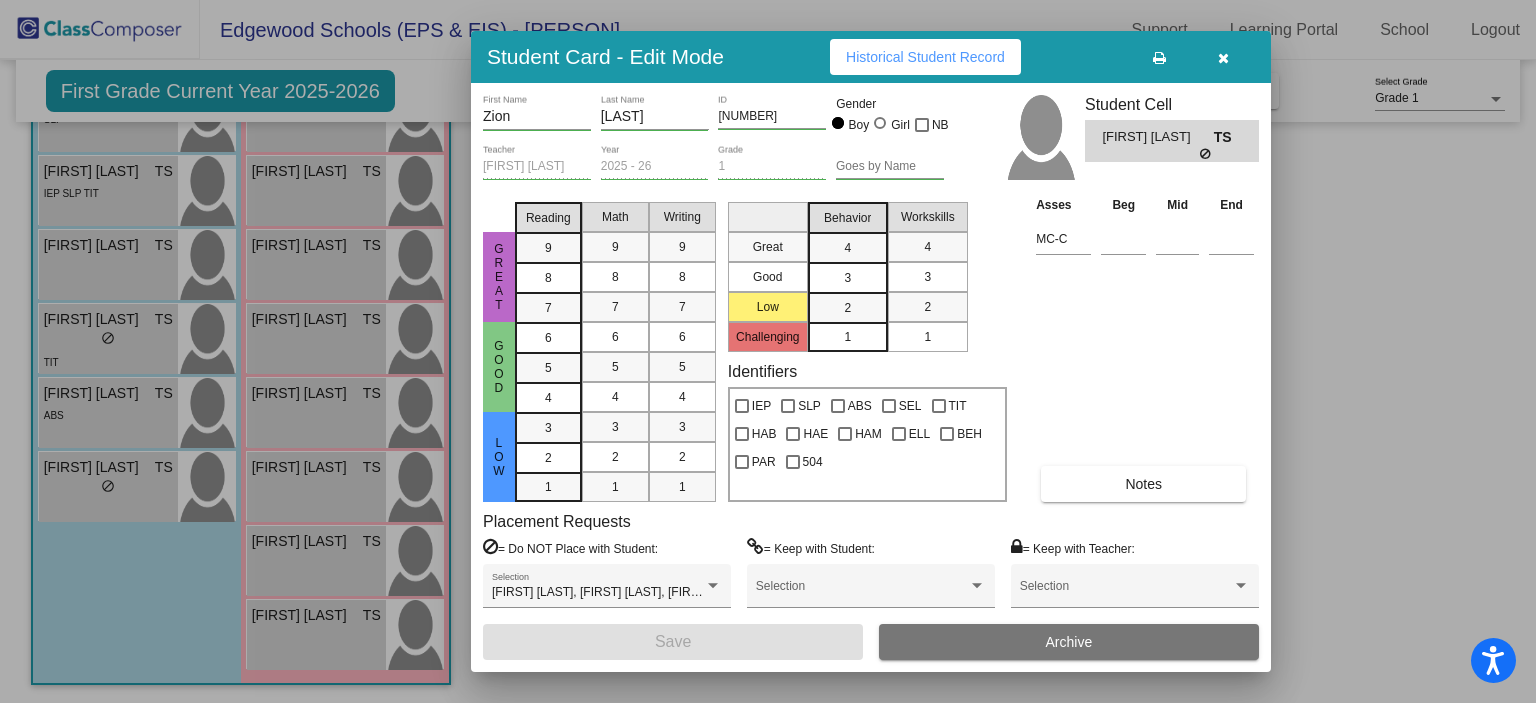 click at bounding box center (768, 351) 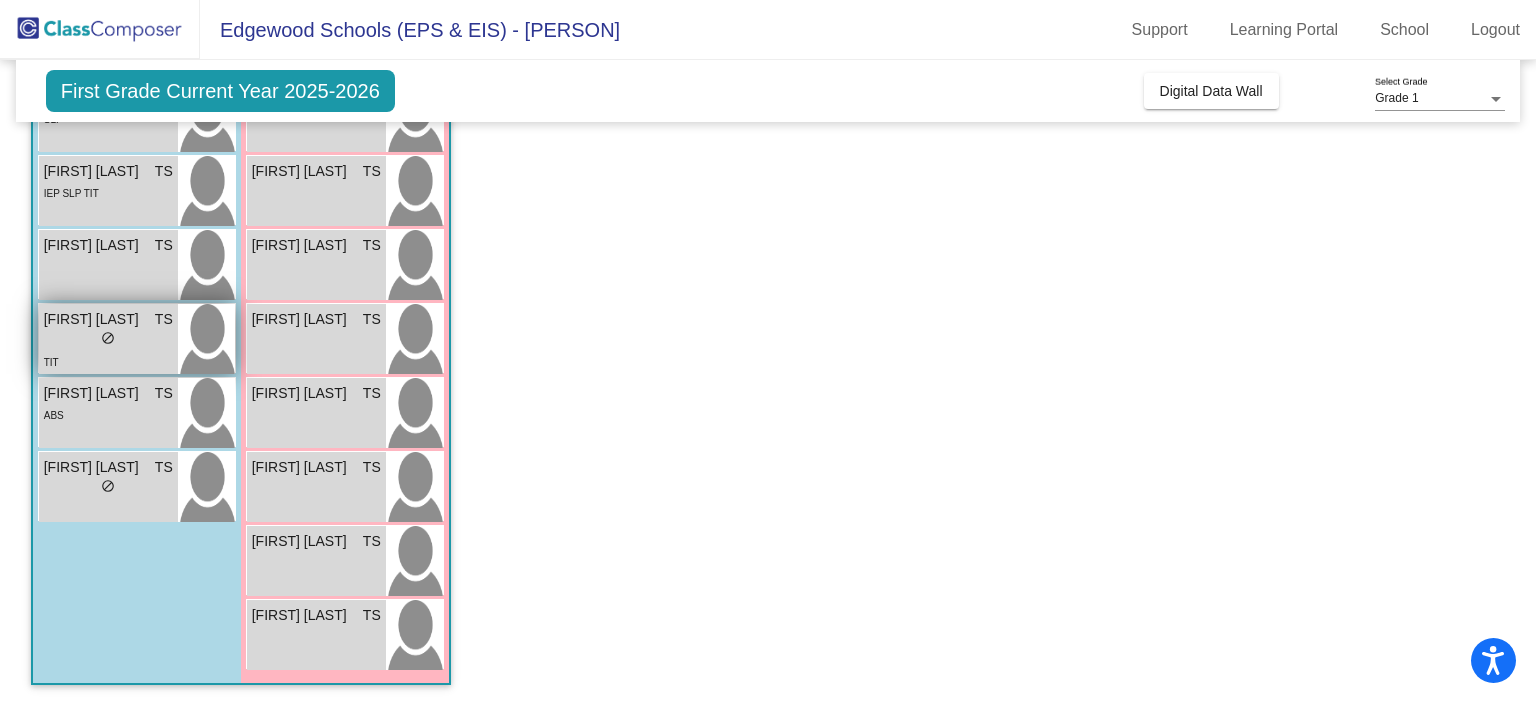 click on "lock do_not_disturb_alt" at bounding box center [108, 340] 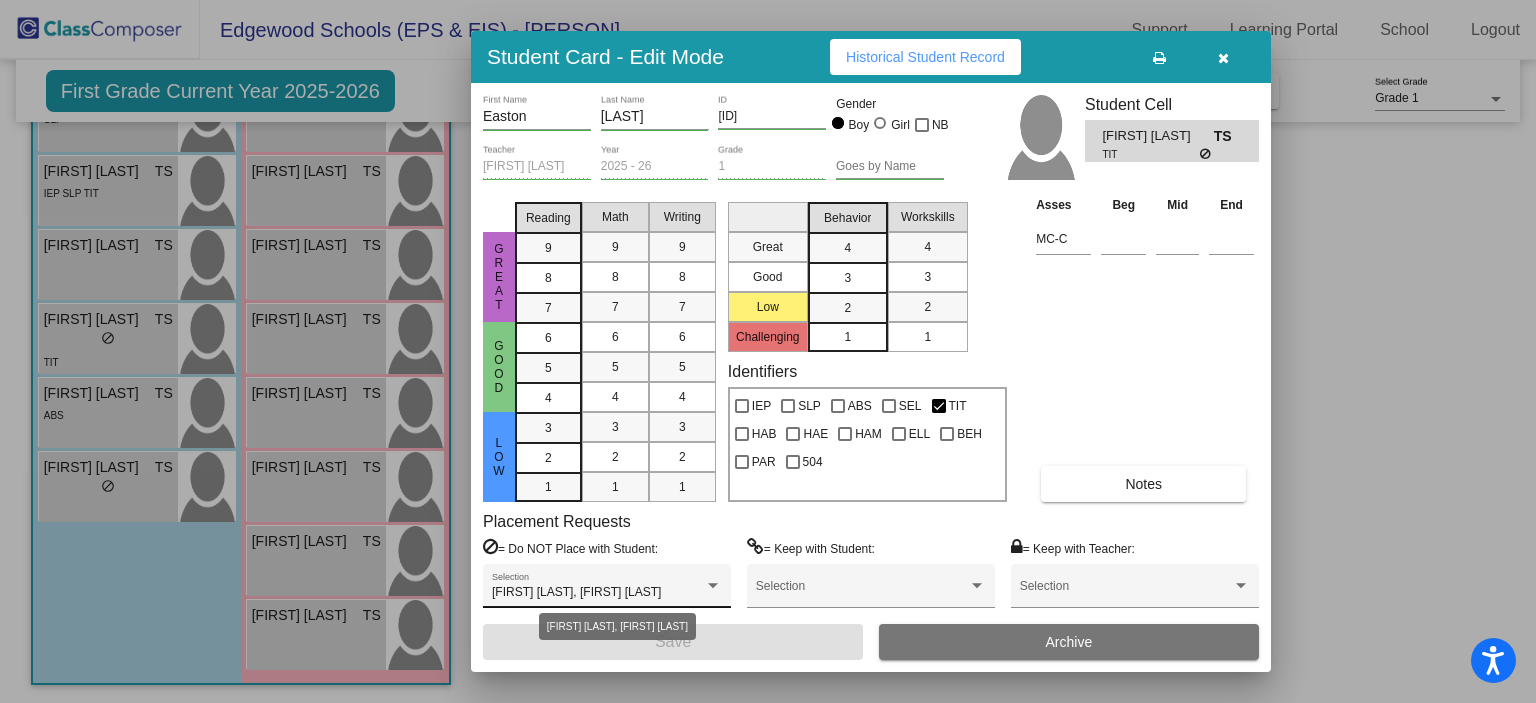 click on "Kayson Horn, Sean Dooling Selection" at bounding box center [607, 586] 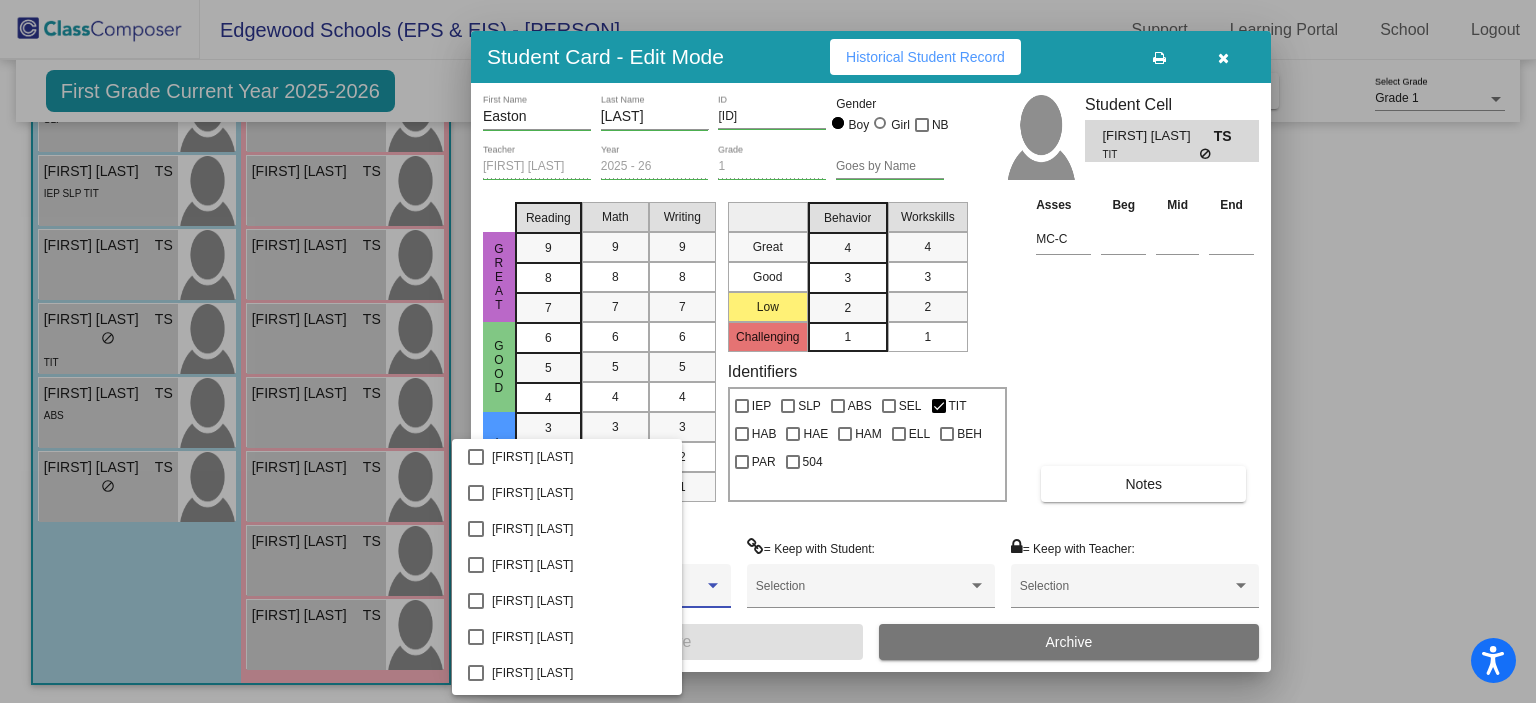 scroll, scrollTop: 3860, scrollLeft: 0, axis: vertical 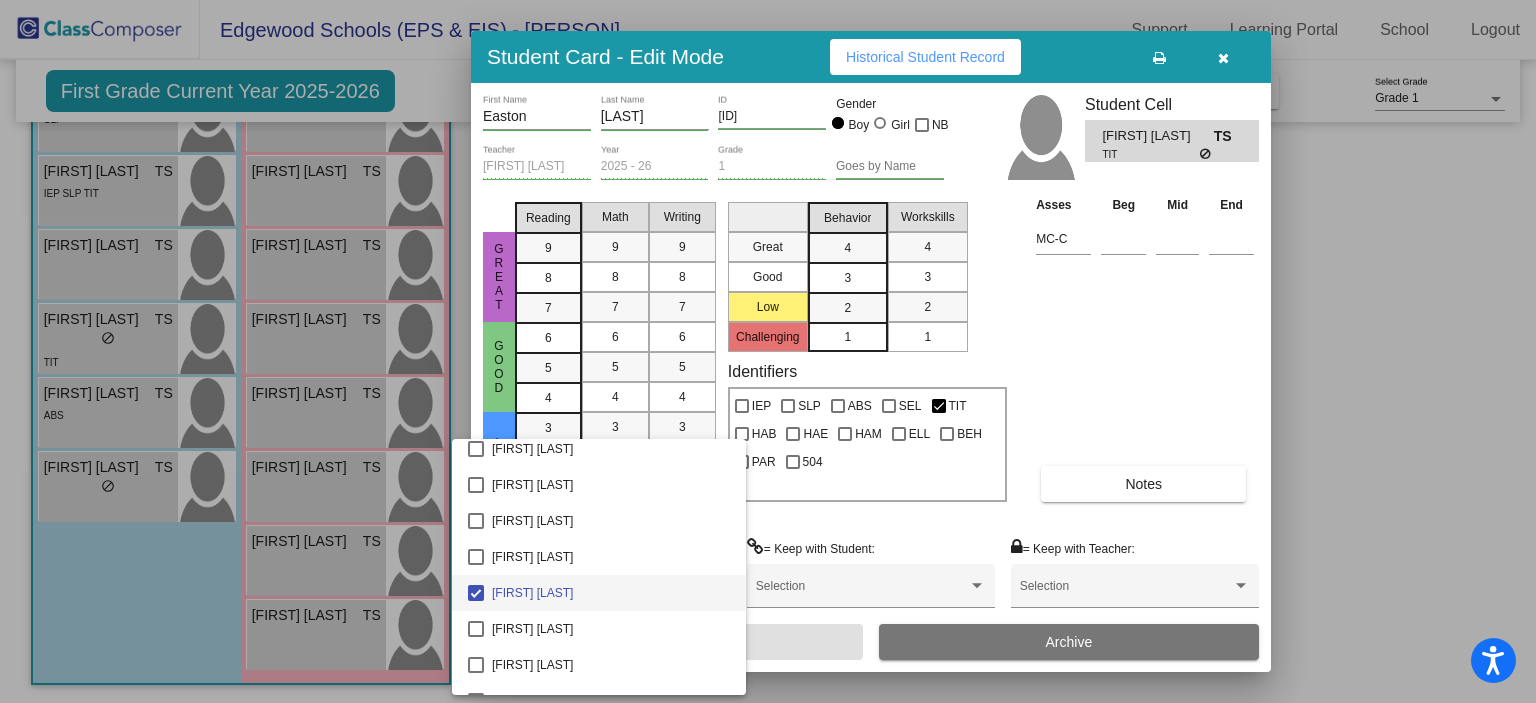 click at bounding box center [768, 351] 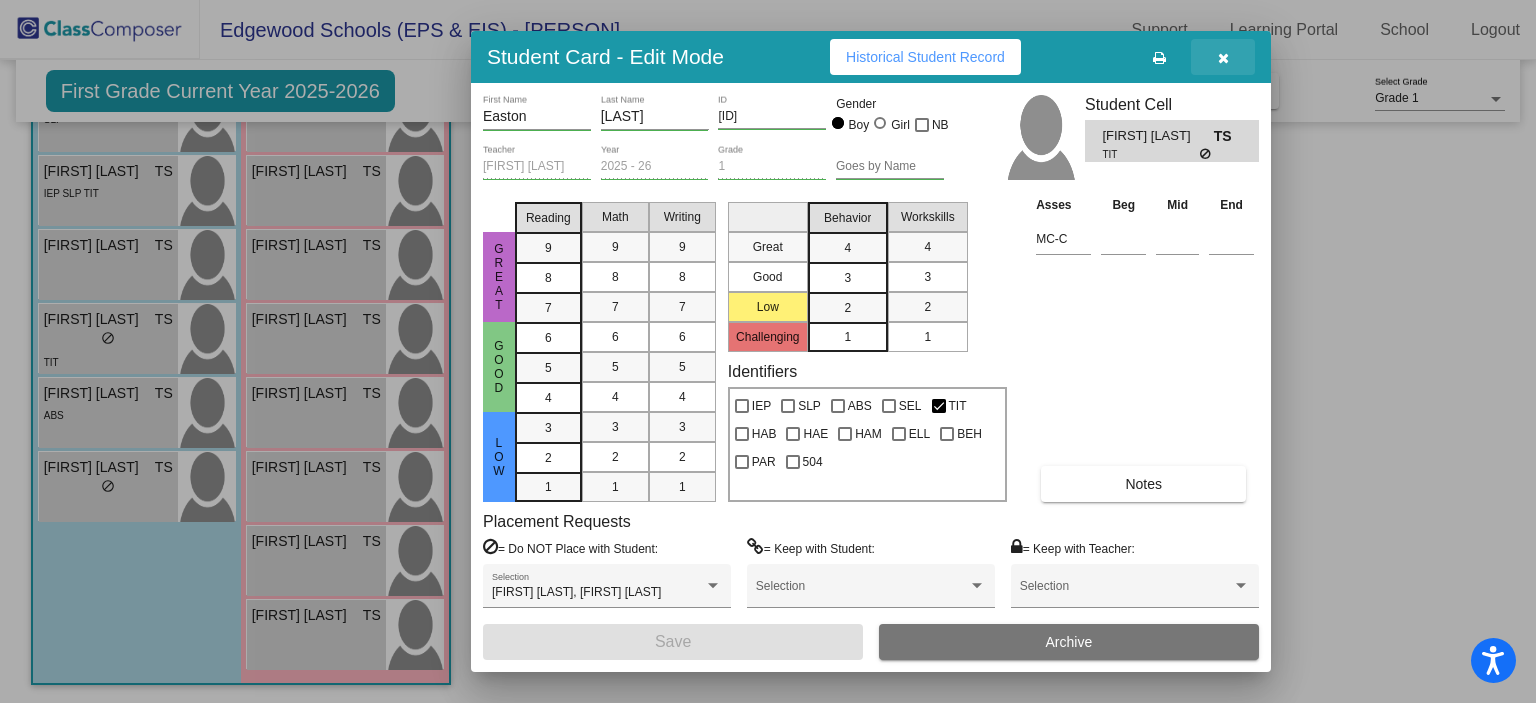 click at bounding box center (1223, 58) 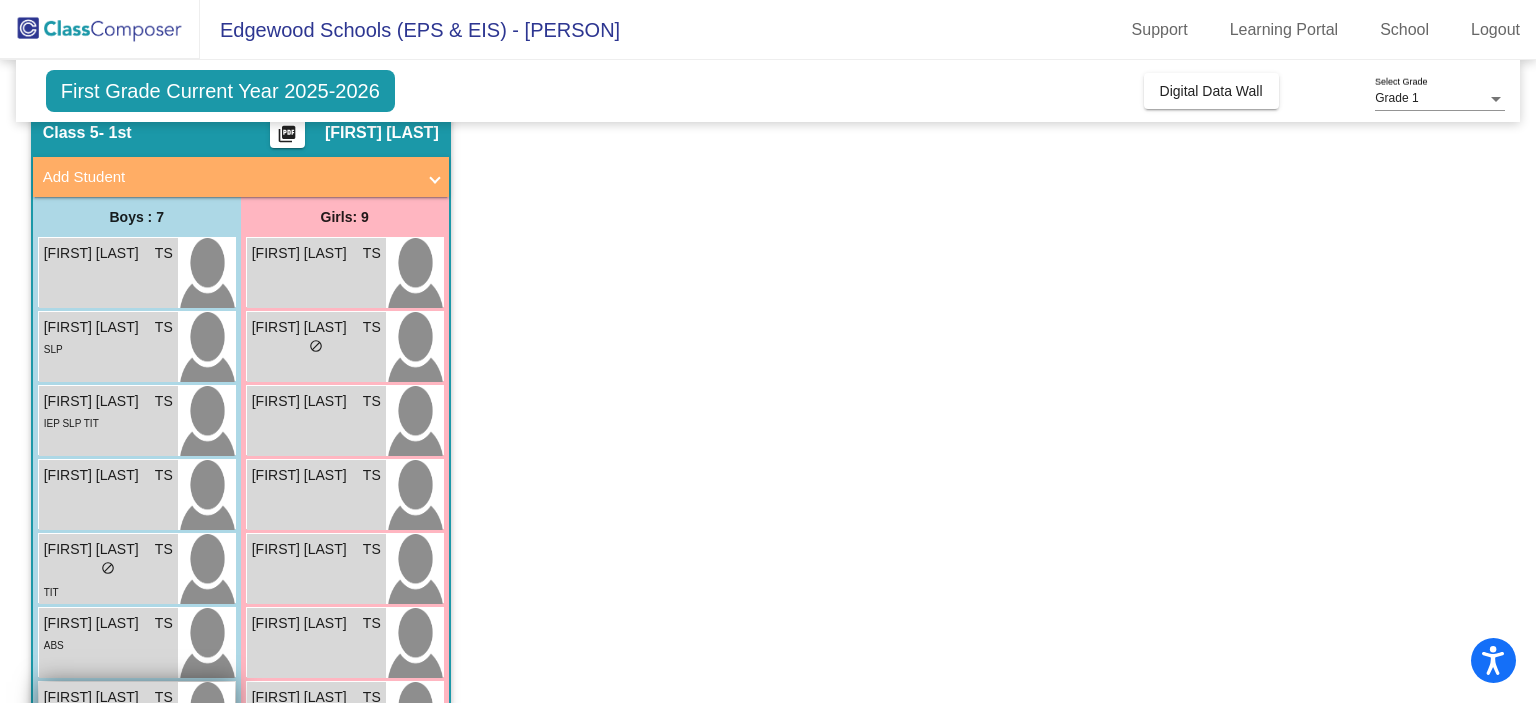 scroll, scrollTop: 0, scrollLeft: 0, axis: both 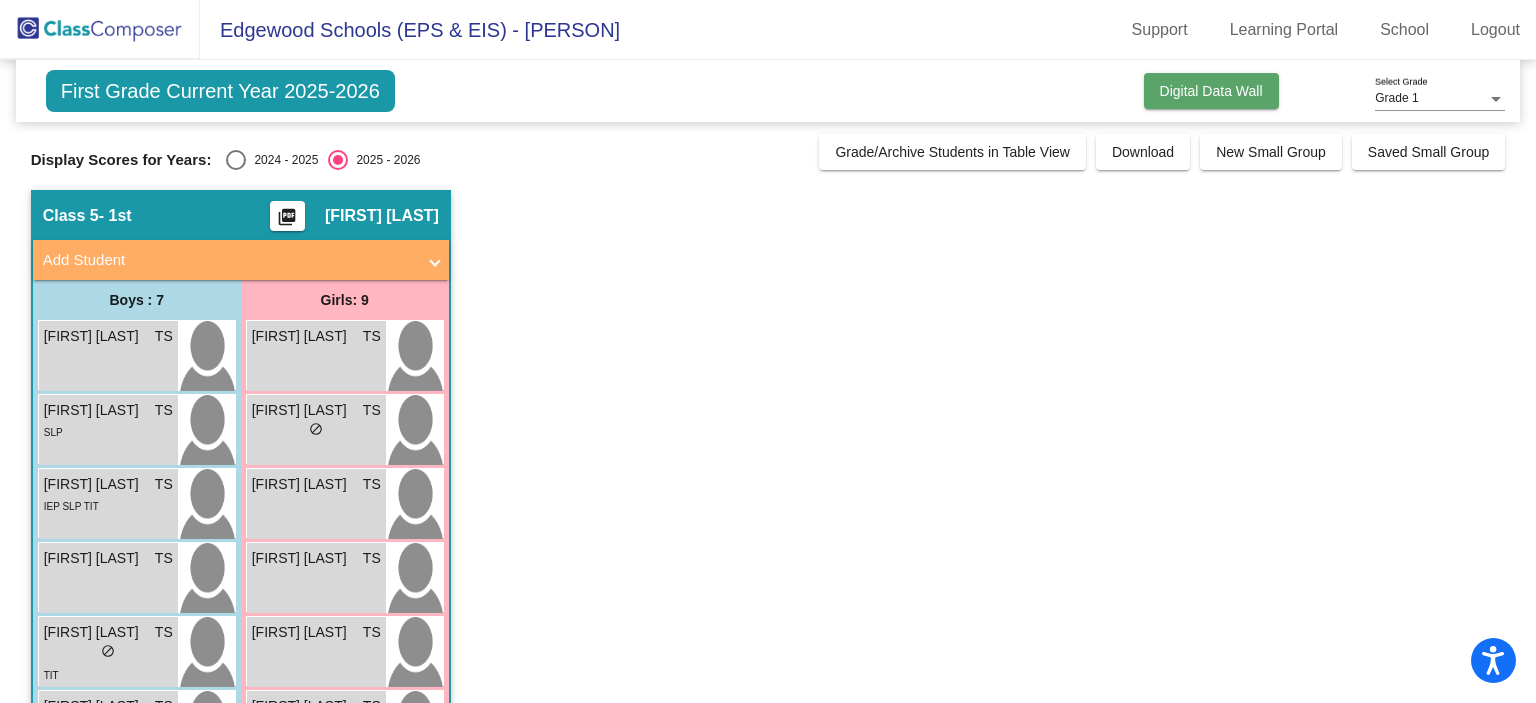click on "Digital Data Wall" 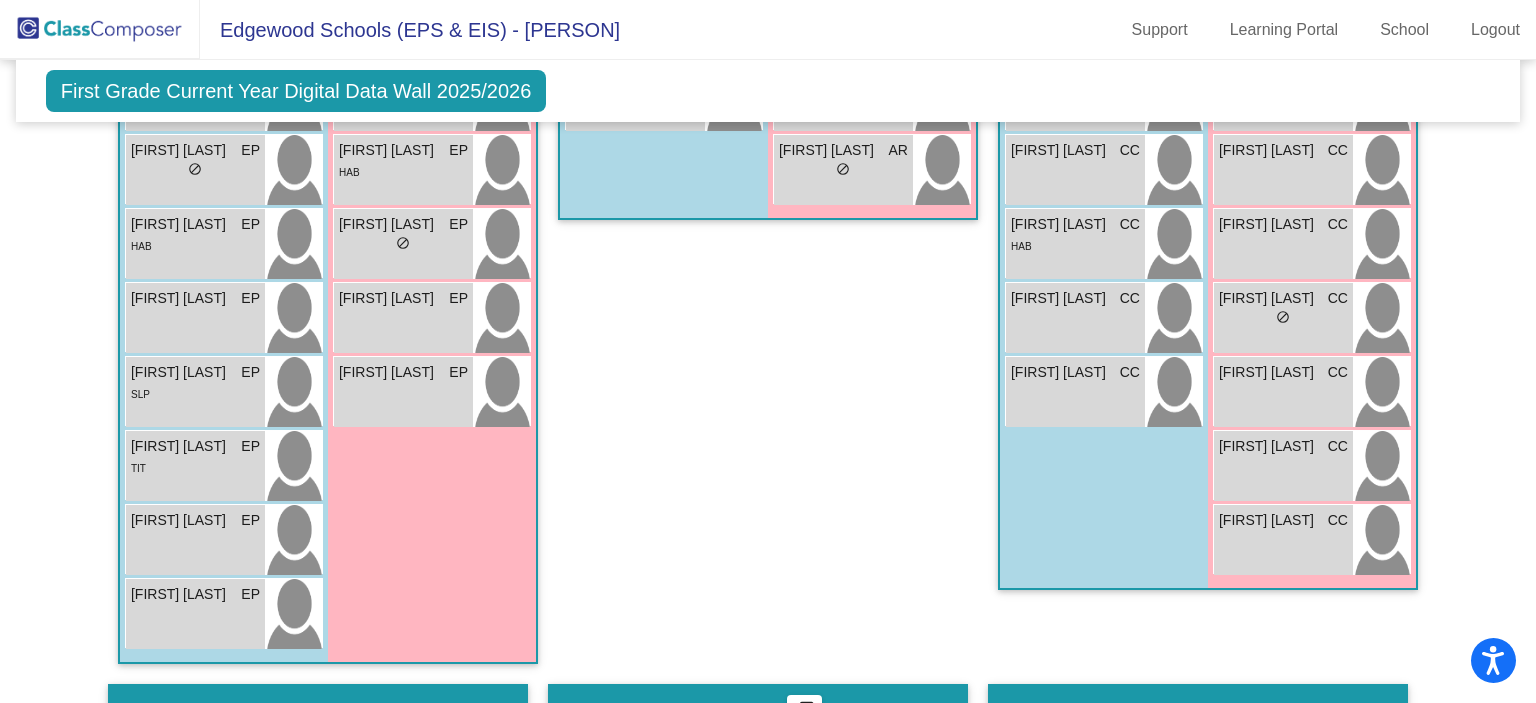 scroll, scrollTop: 851, scrollLeft: 0, axis: vertical 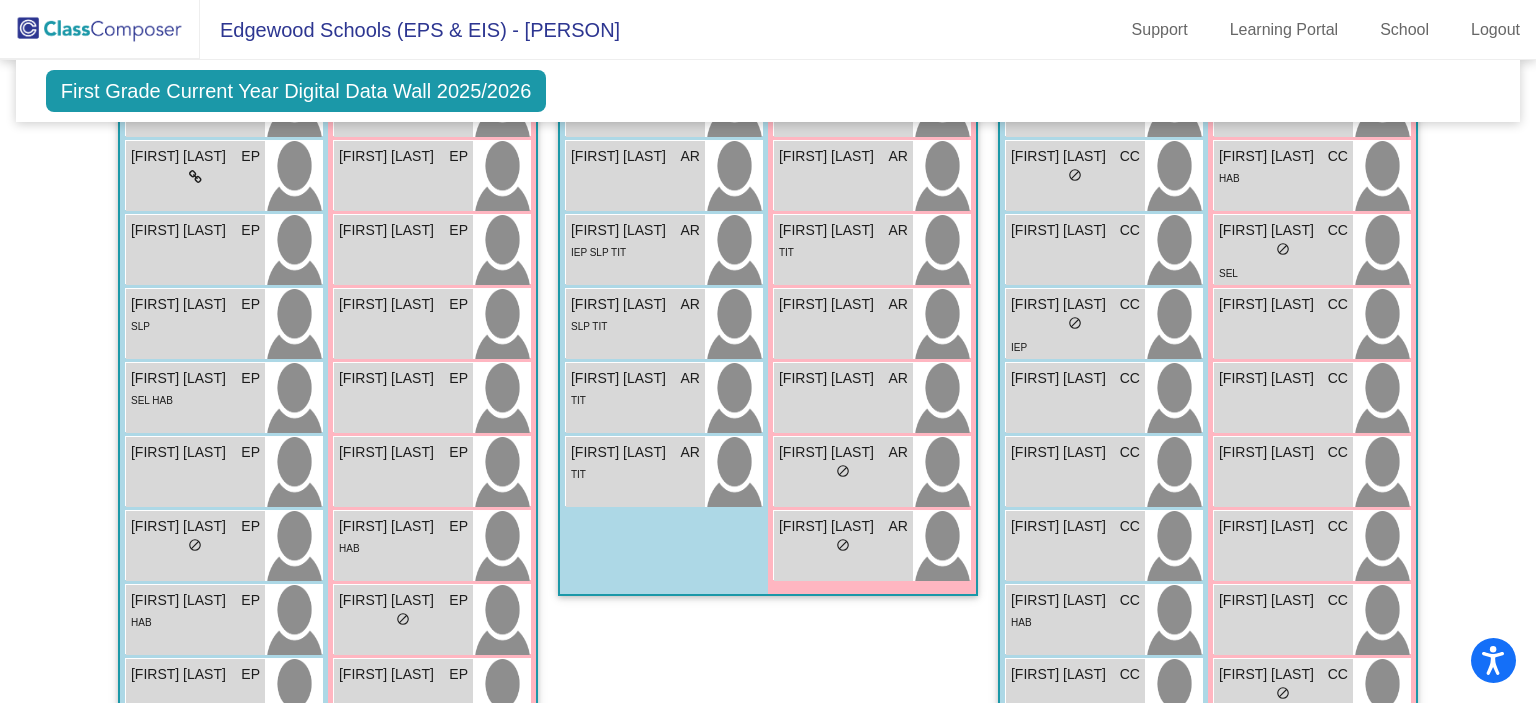 click on "First Grade Current Year Digital Data Wall 2025/2026" 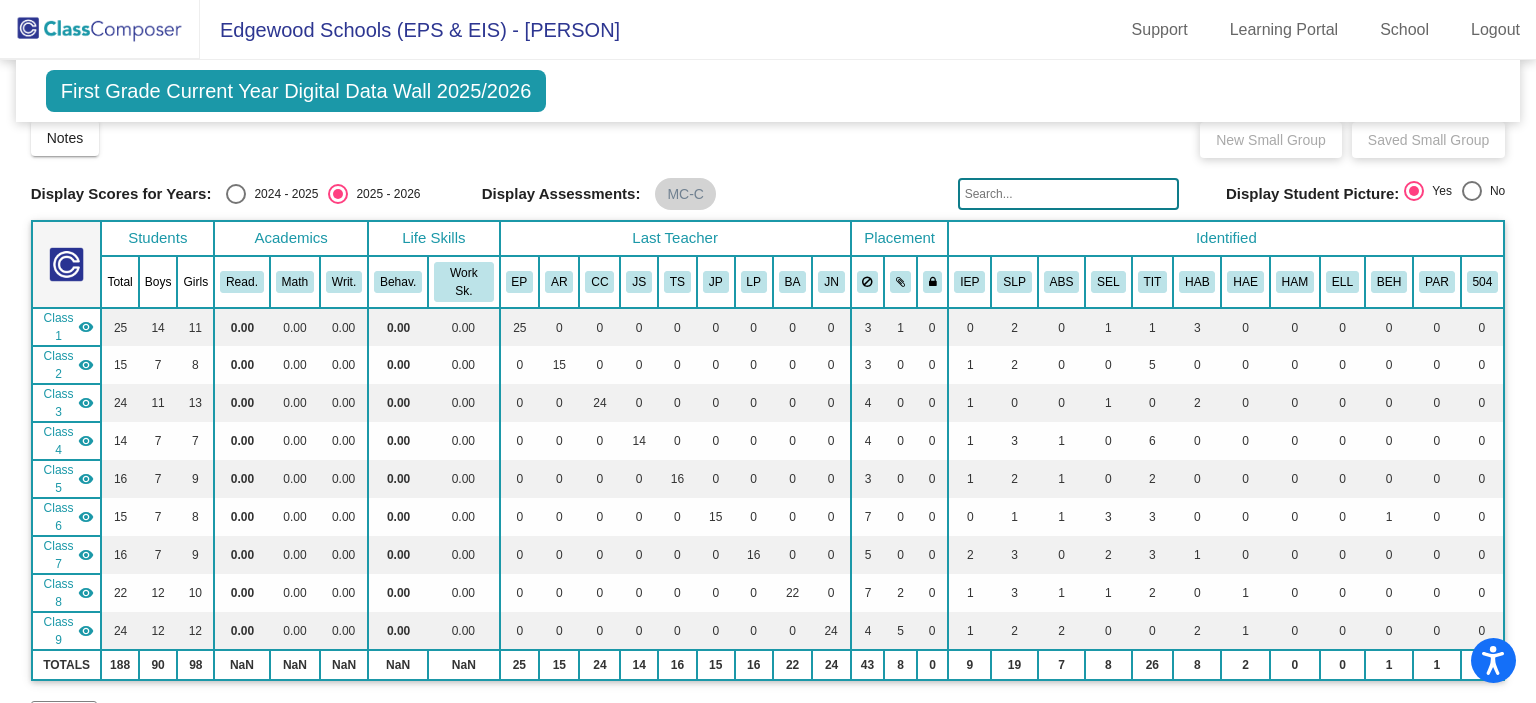 scroll, scrollTop: 0, scrollLeft: 0, axis: both 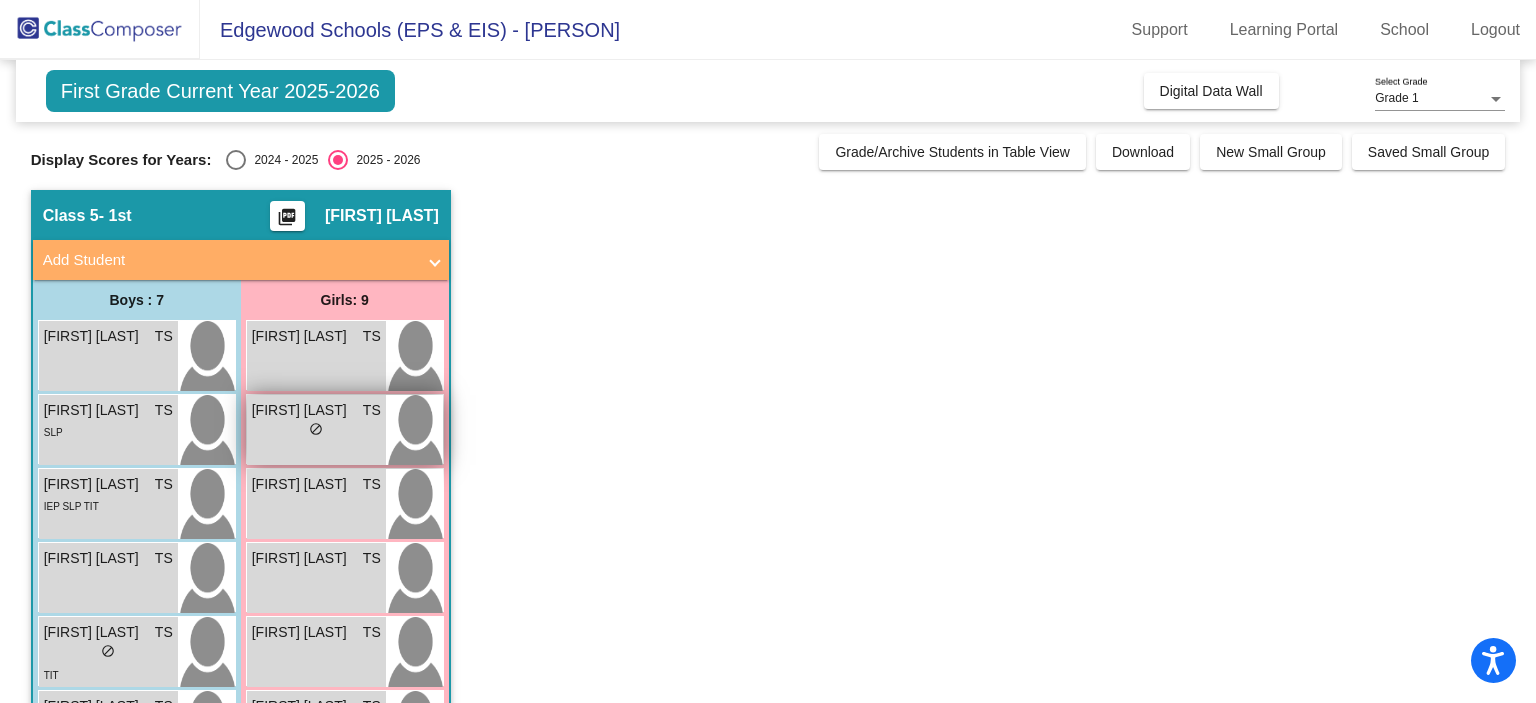 click on "lock do_not_disturb_alt" at bounding box center [316, 431] 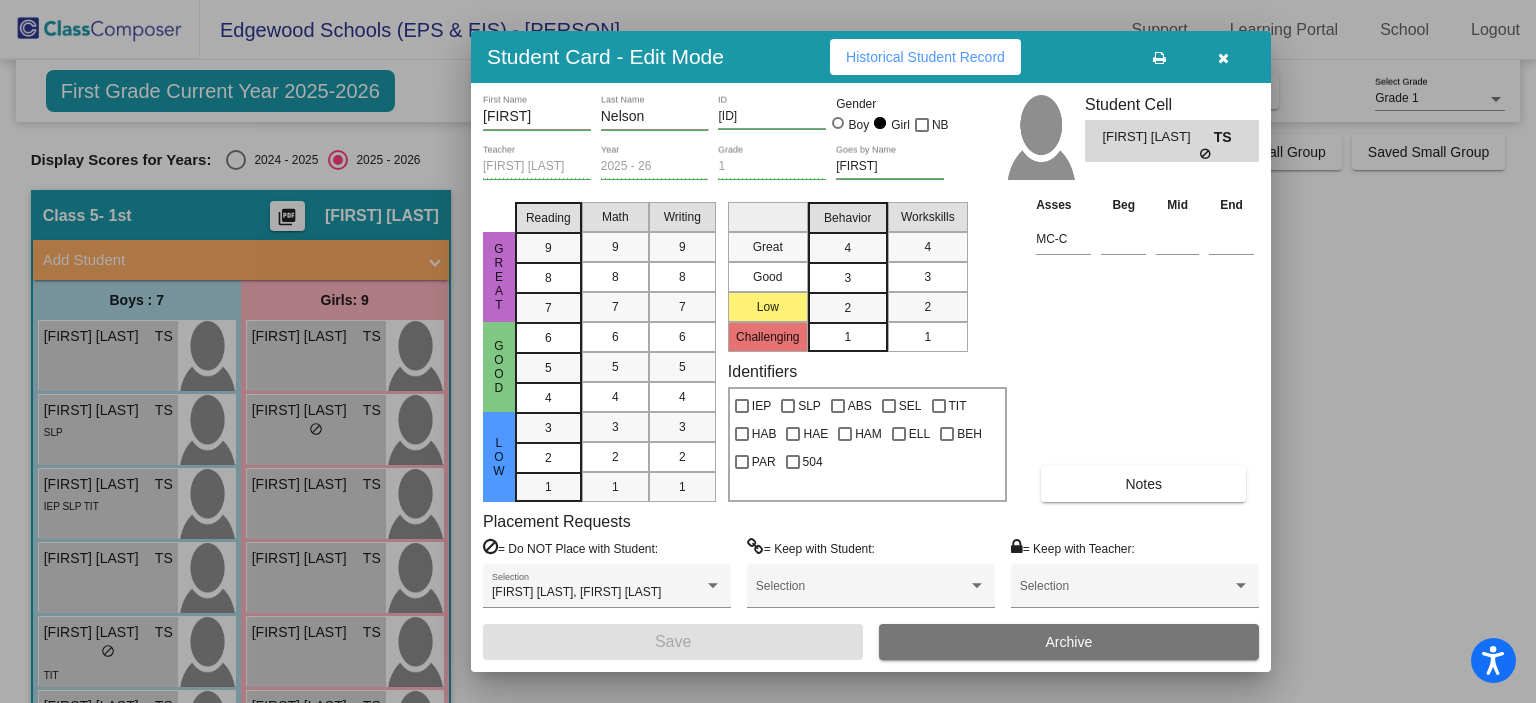 click at bounding box center (1223, 57) 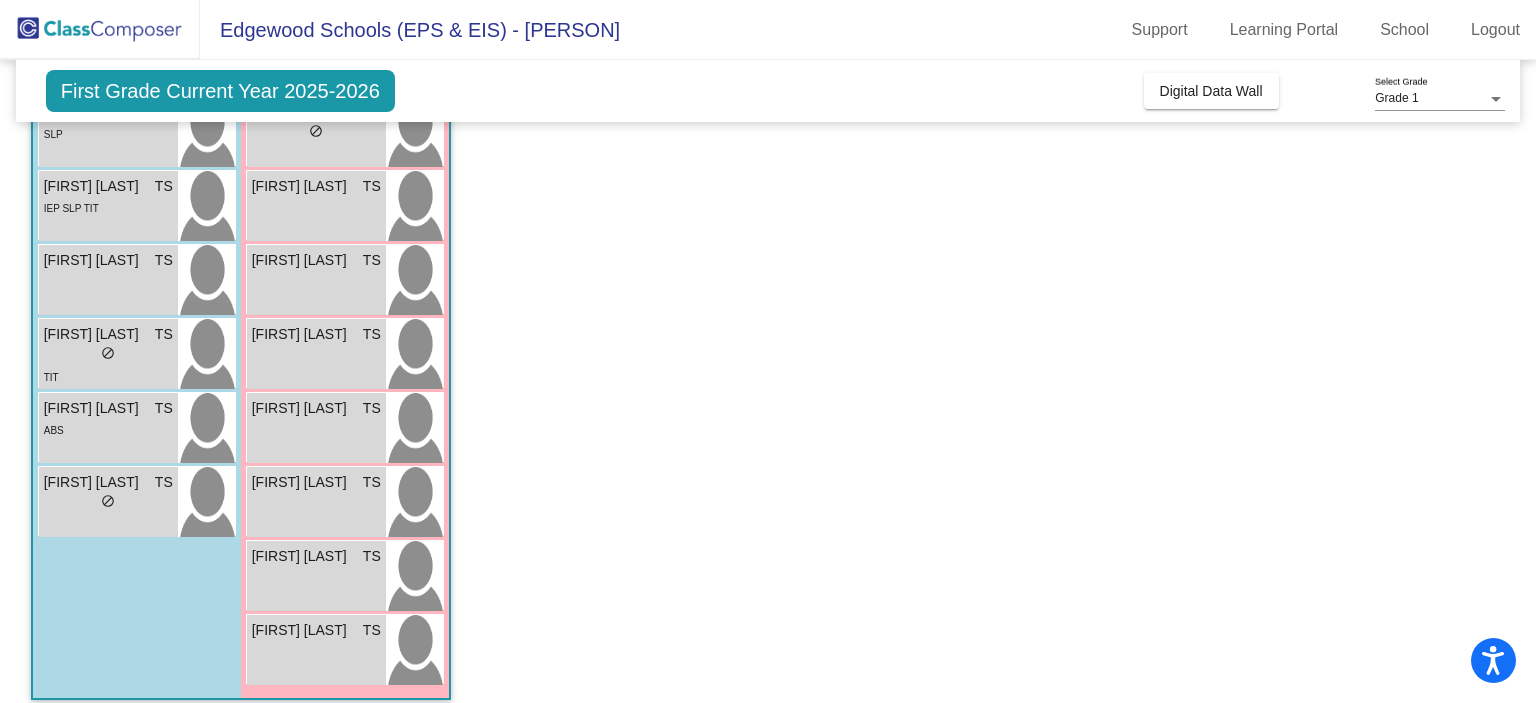 scroll, scrollTop: 300, scrollLeft: 0, axis: vertical 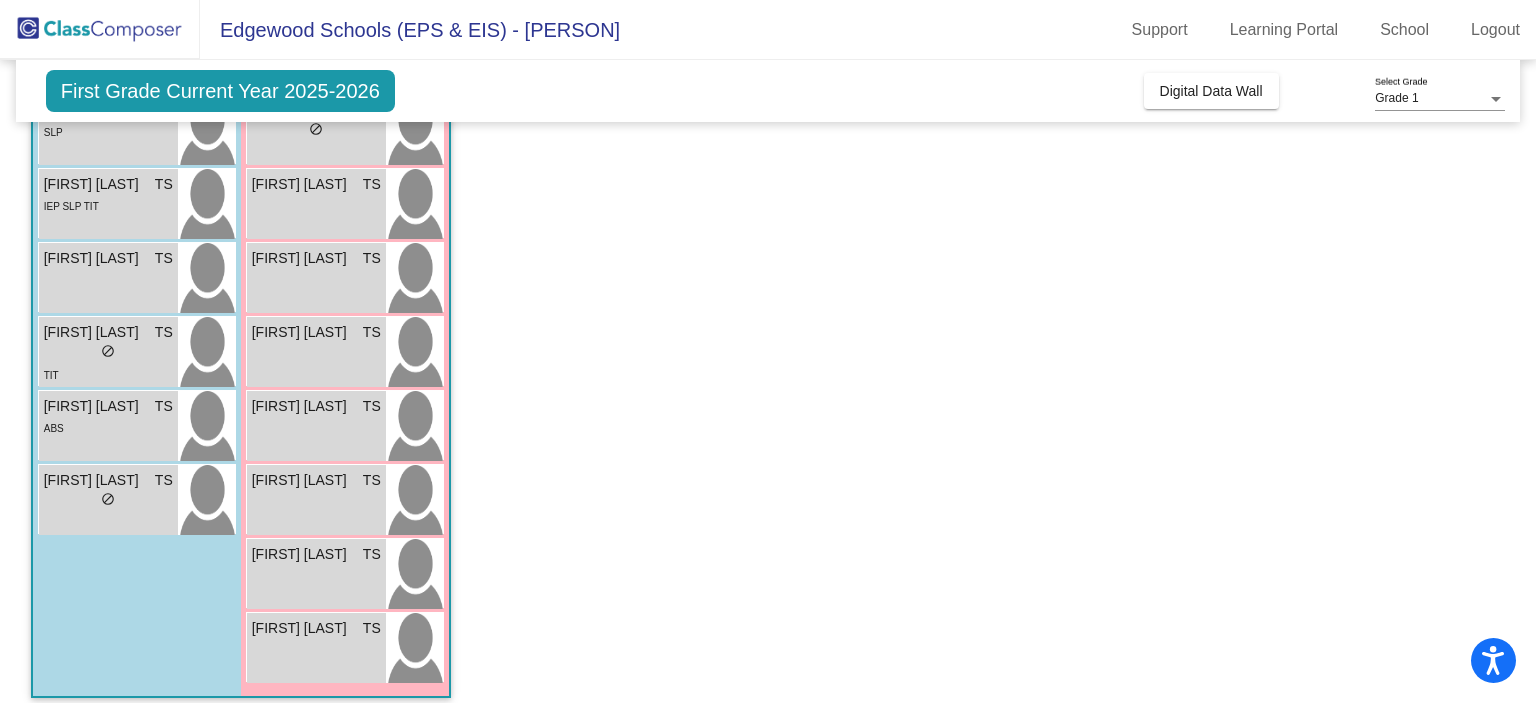 click on "First Grade Current Year 2025-2026" 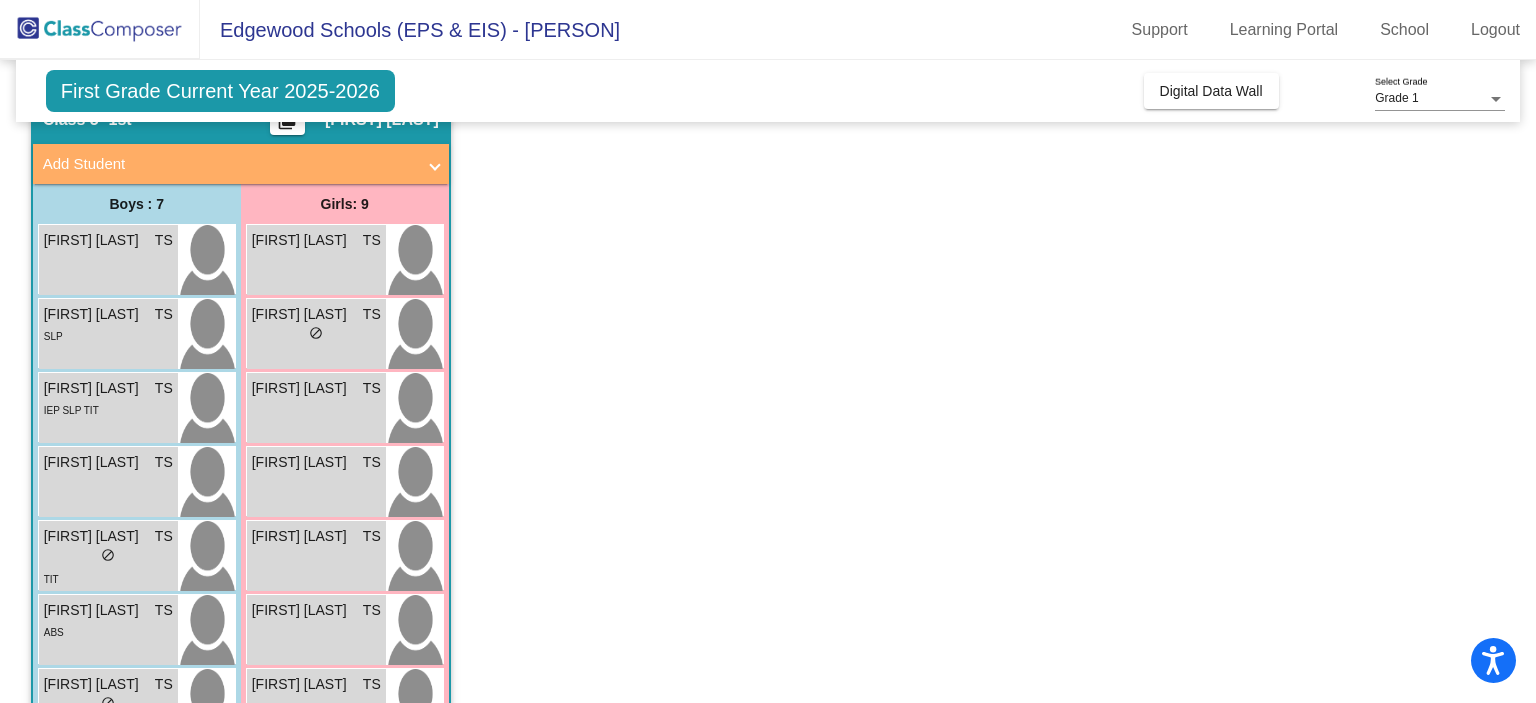 scroll, scrollTop: 0, scrollLeft: 0, axis: both 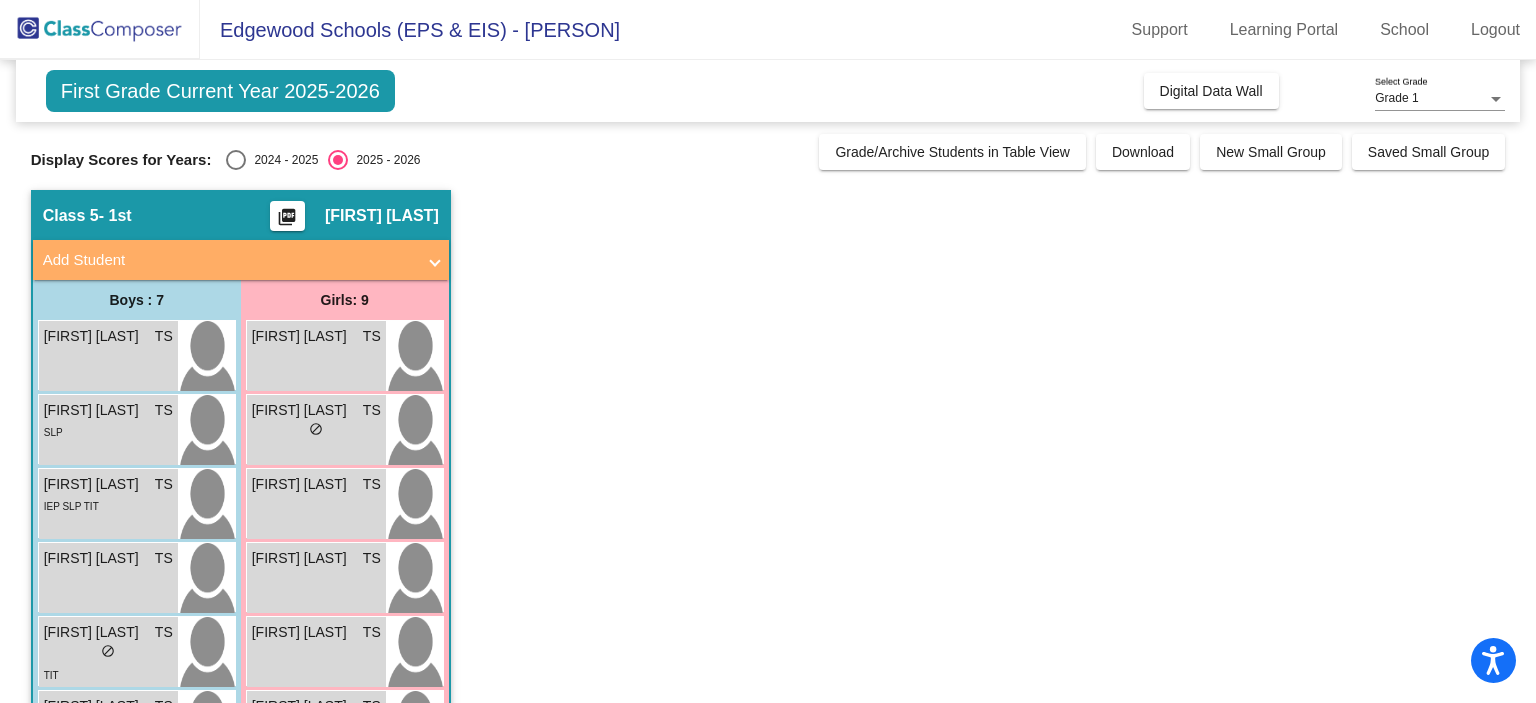 click at bounding box center (236, 160) 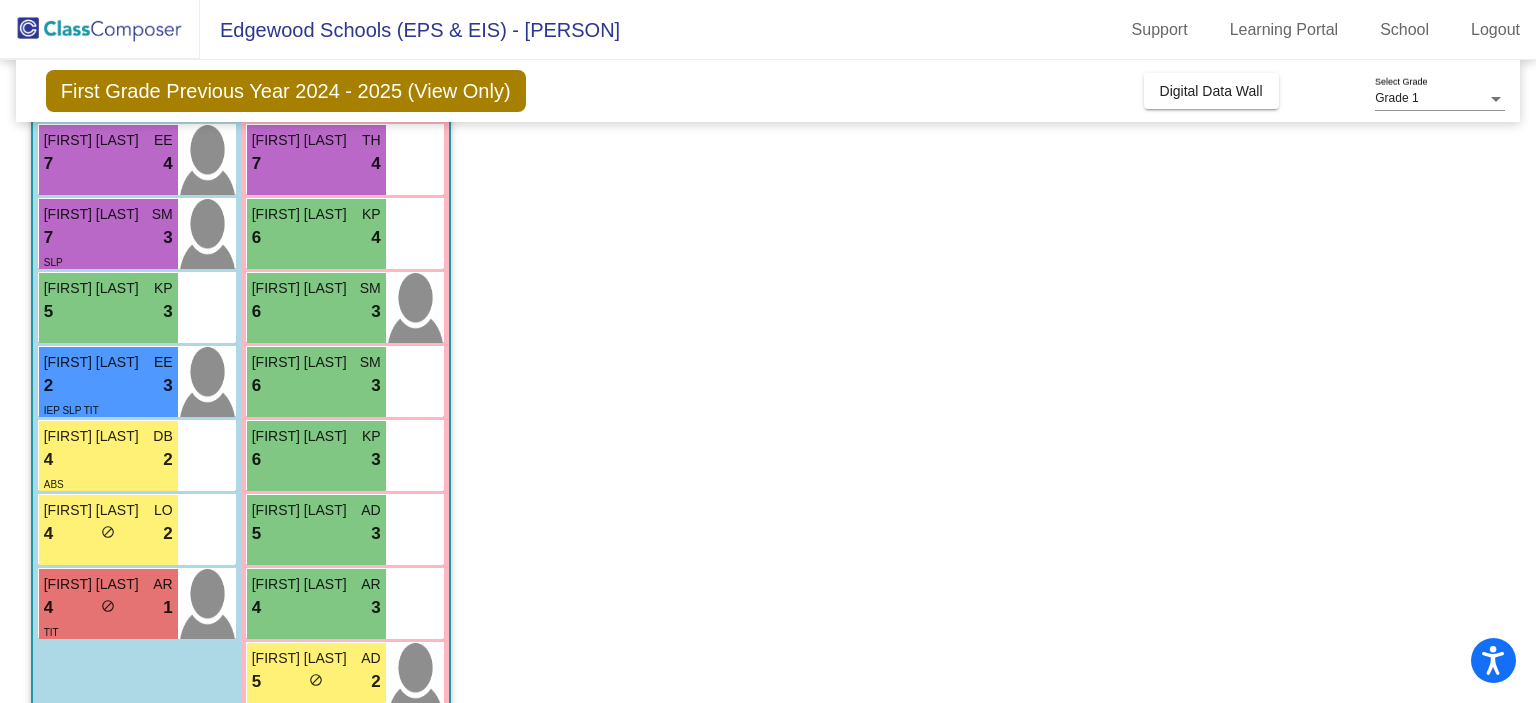 scroll, scrollTop: 0, scrollLeft: 0, axis: both 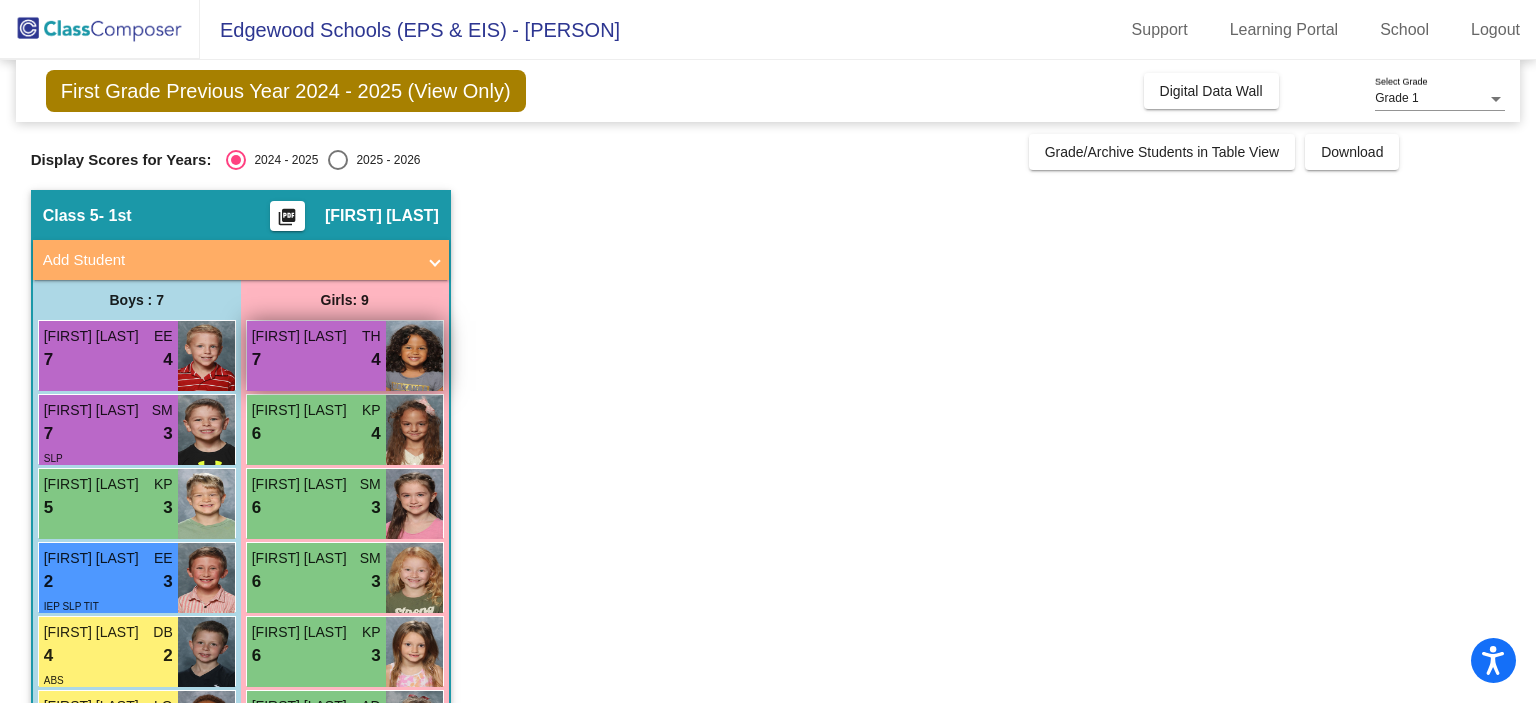 click on "7 lock do_not_disturb_alt 4" at bounding box center (316, 360) 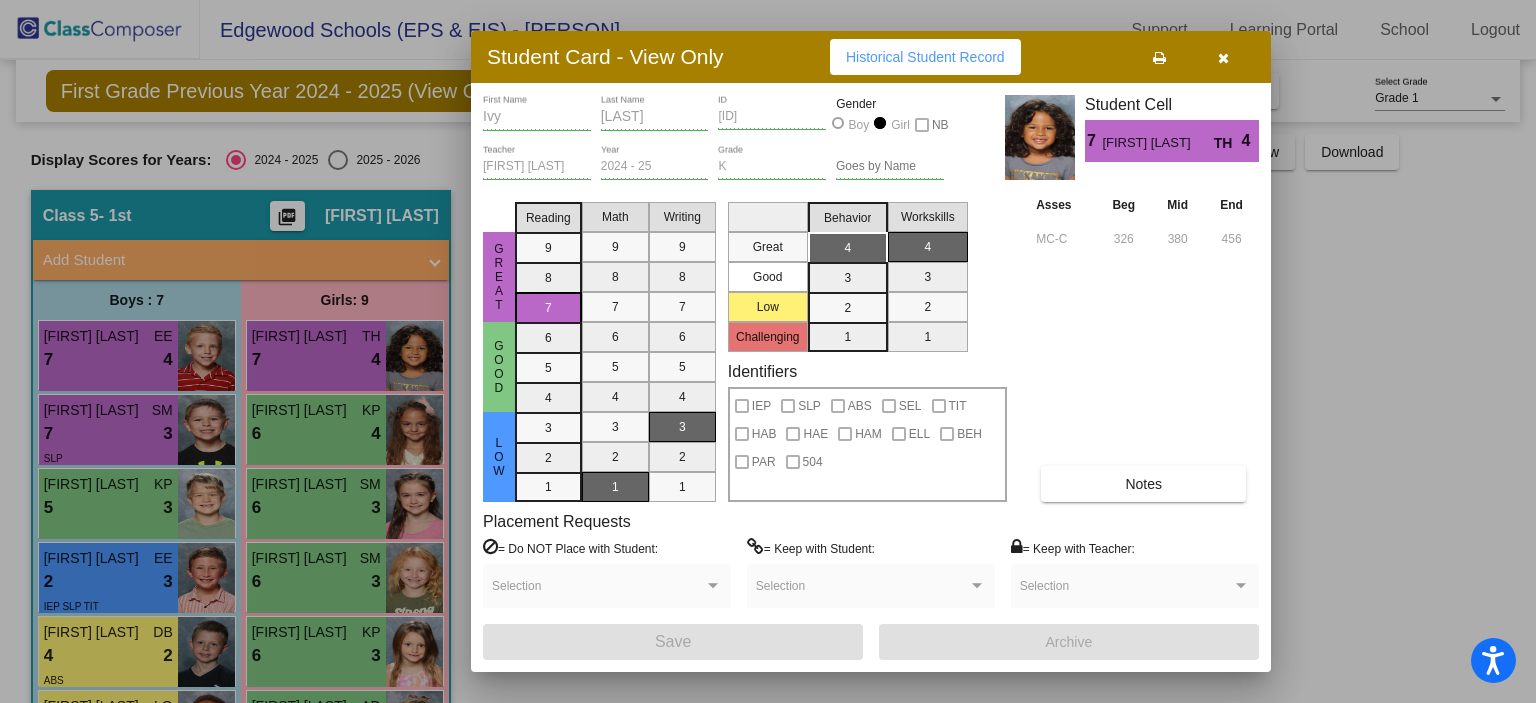 click at bounding box center [768, 351] 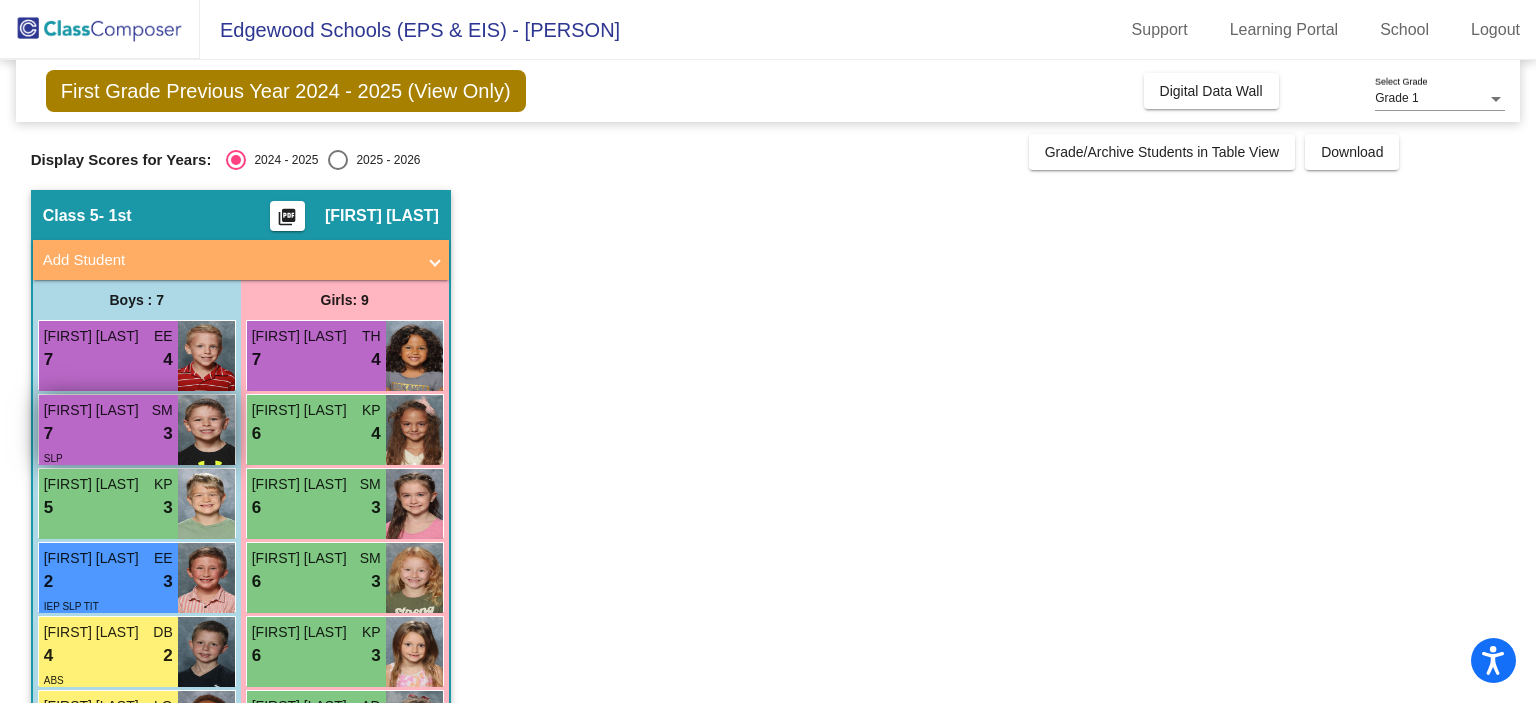 click on "7 lock do_not_disturb_alt 3" at bounding box center [108, 434] 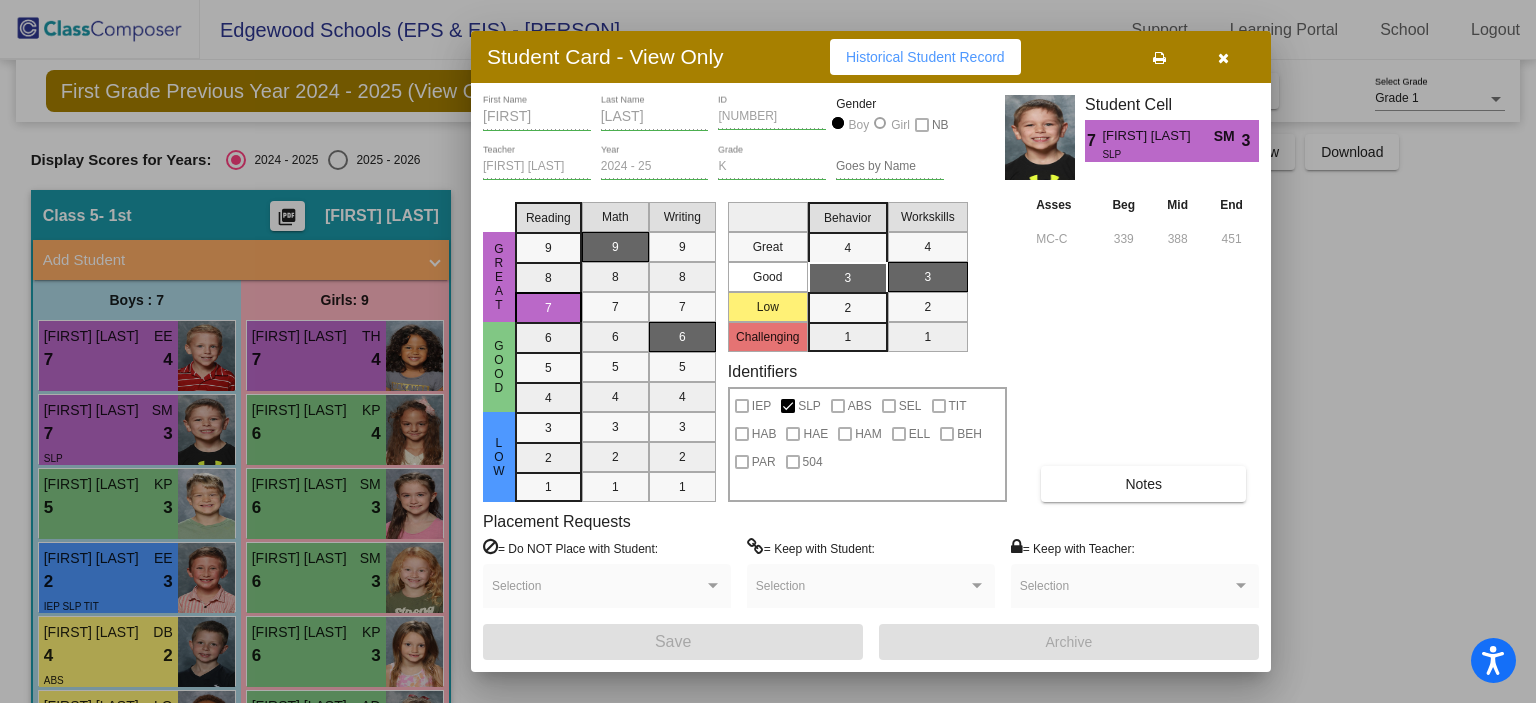 click at bounding box center [1223, 58] 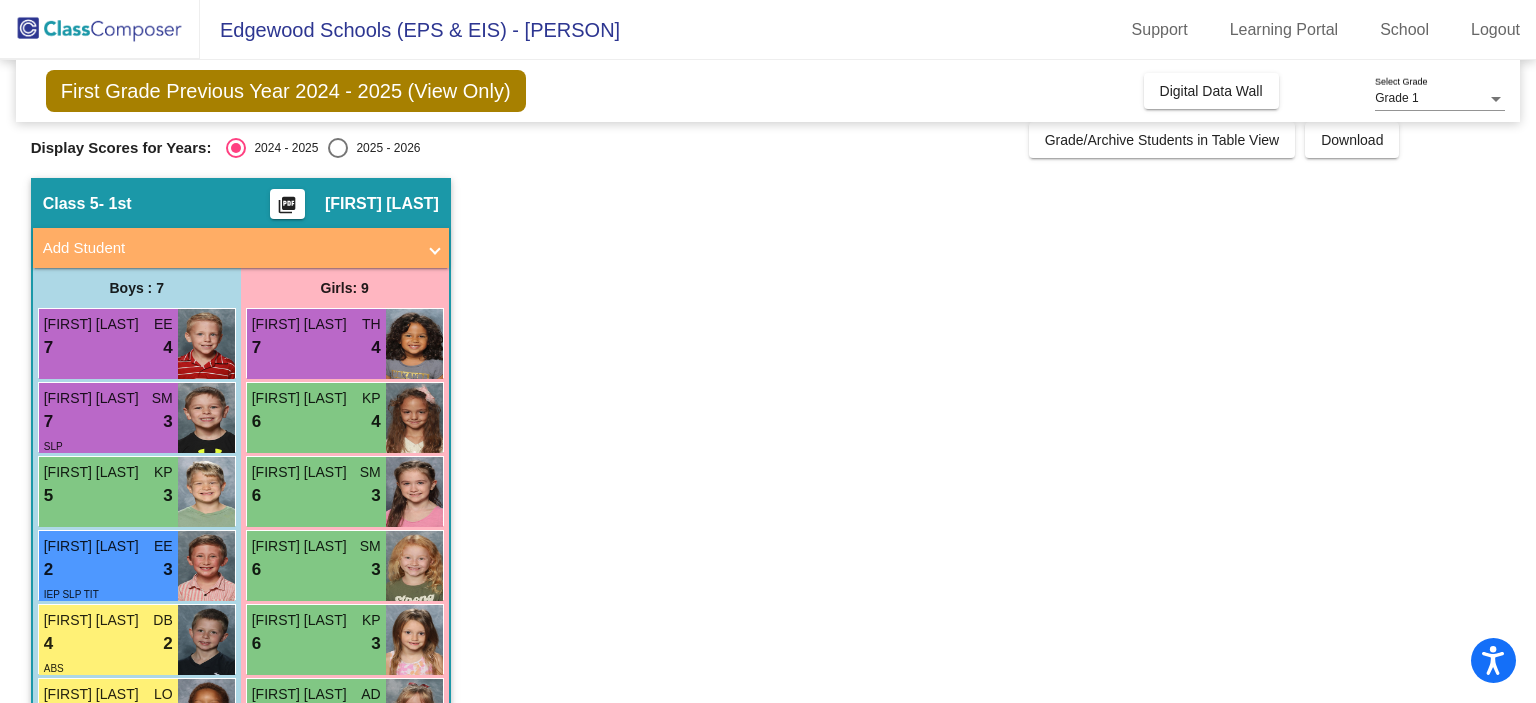 scroll, scrollTop: 0, scrollLeft: 0, axis: both 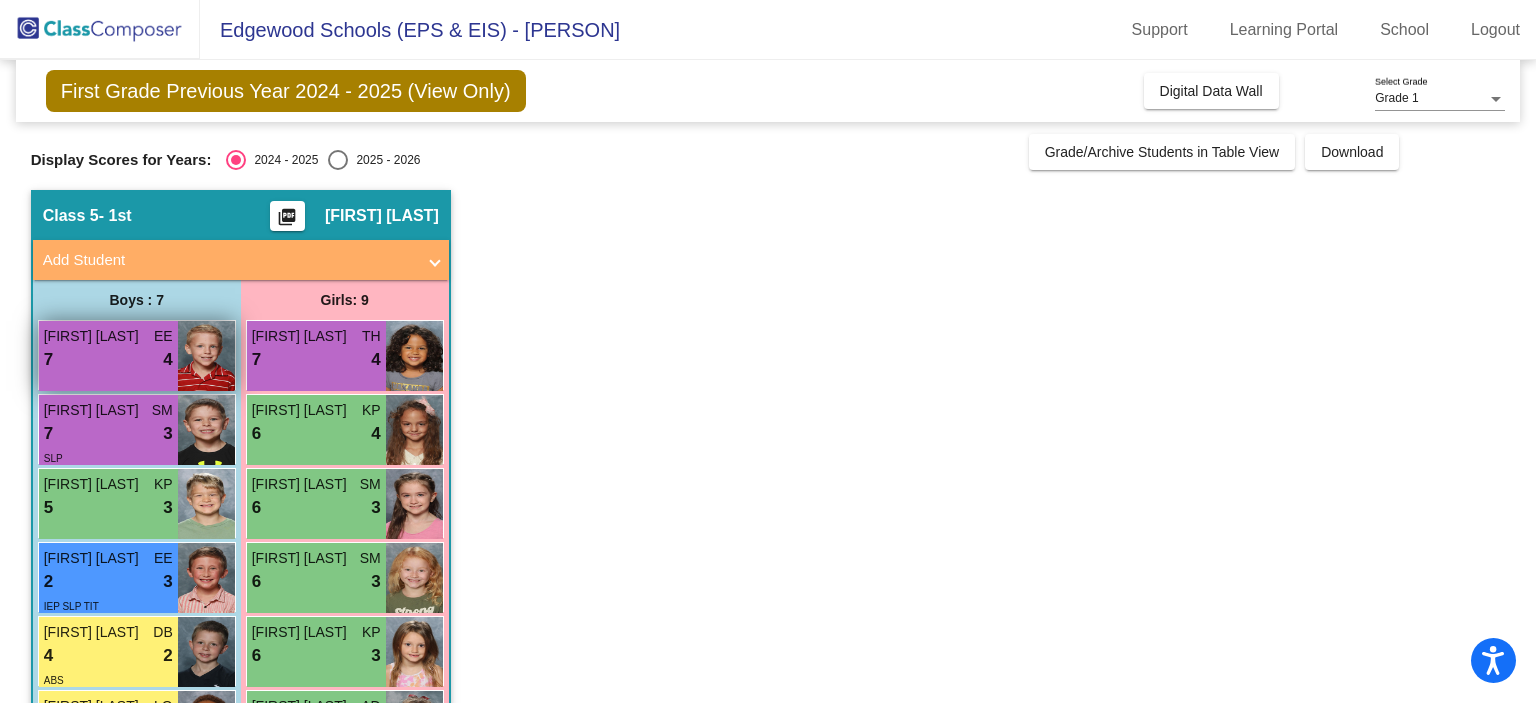 click on "7 lock do_not_disturb_alt 4" at bounding box center [108, 360] 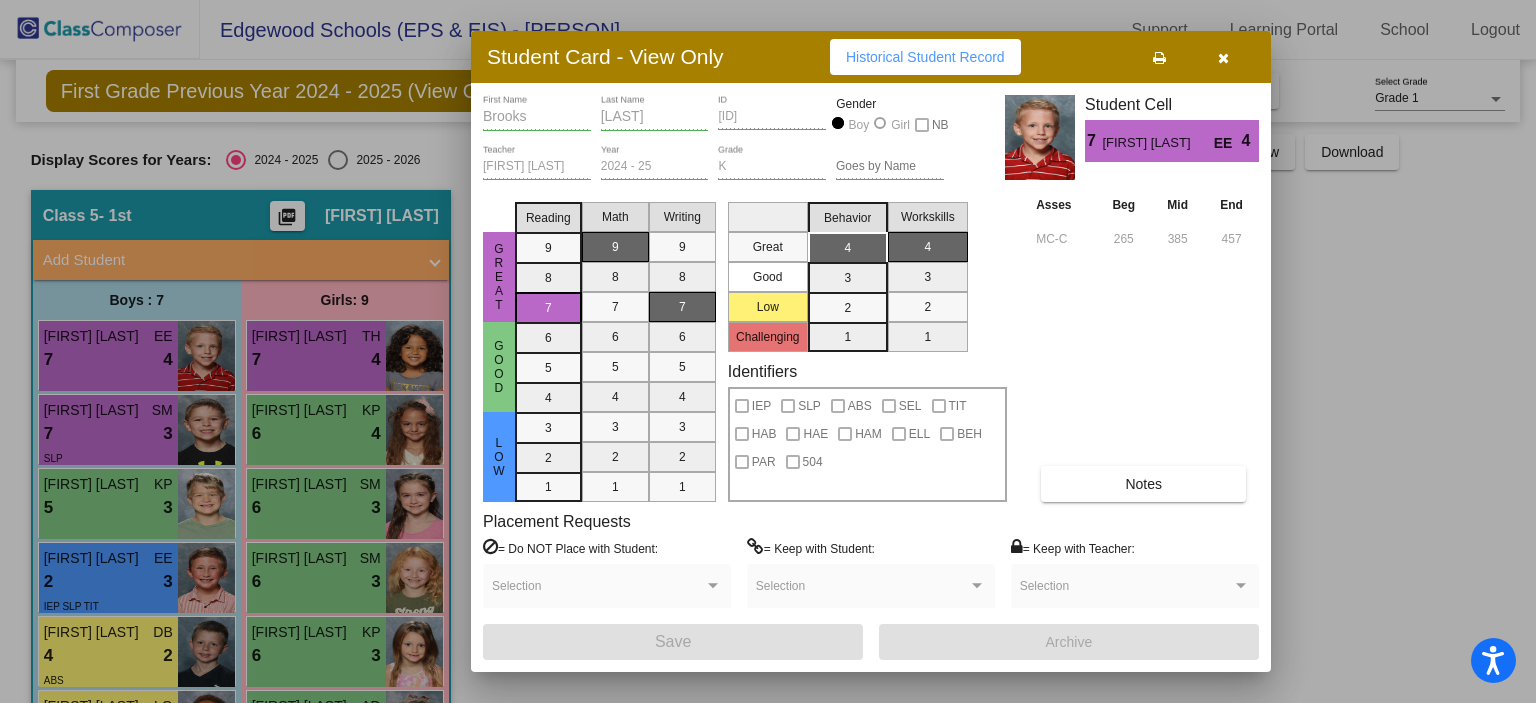 click on "EE" at bounding box center (1228, 143) 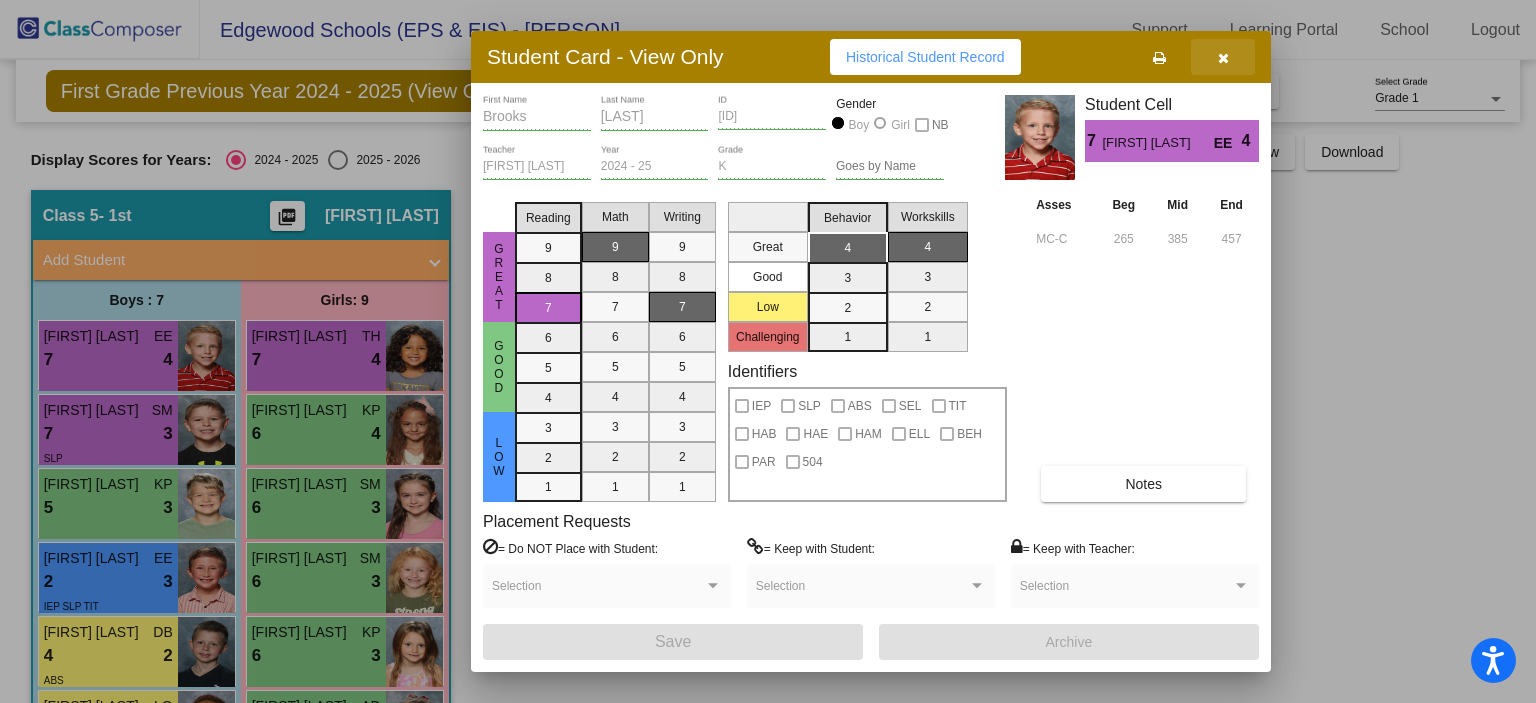 click at bounding box center [1223, 58] 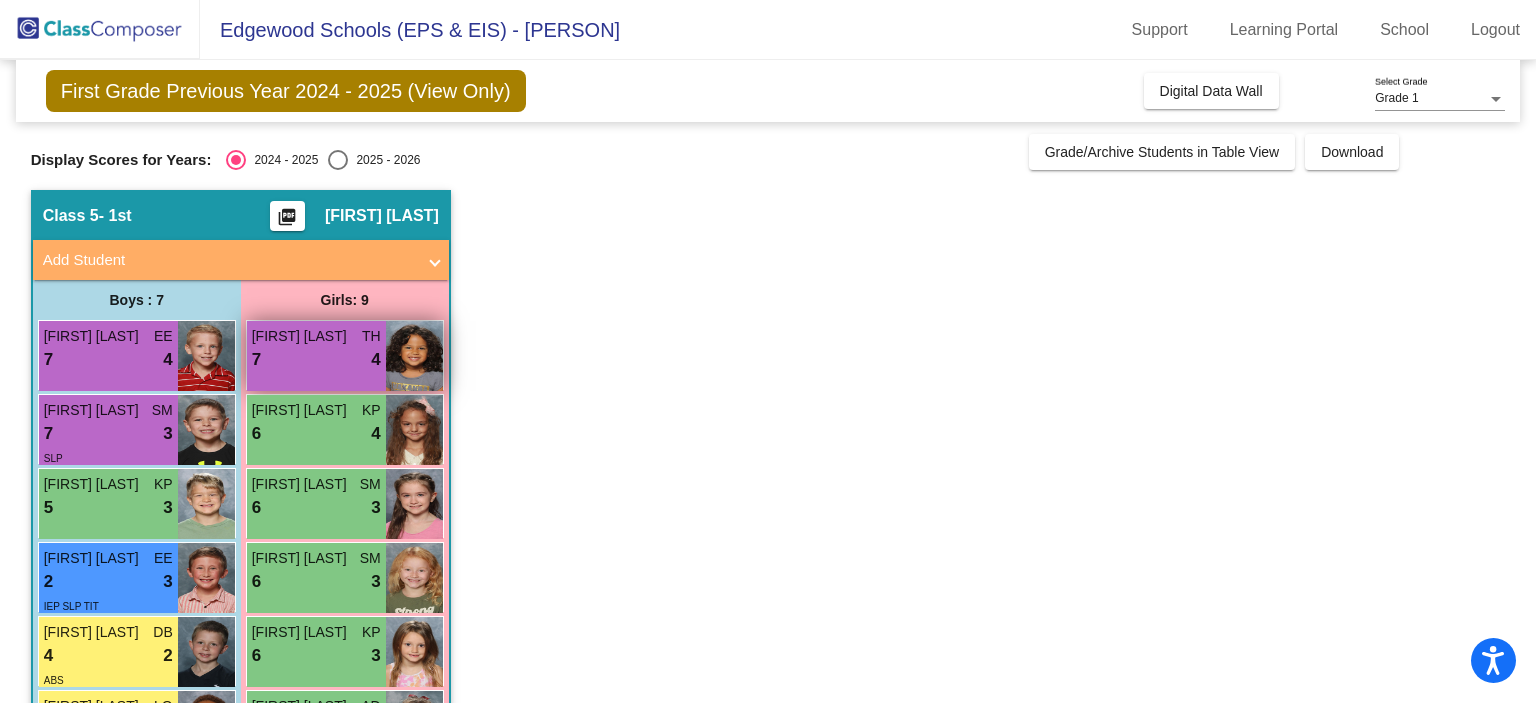 click on "7 lock do_not_disturb_alt 4" at bounding box center [316, 360] 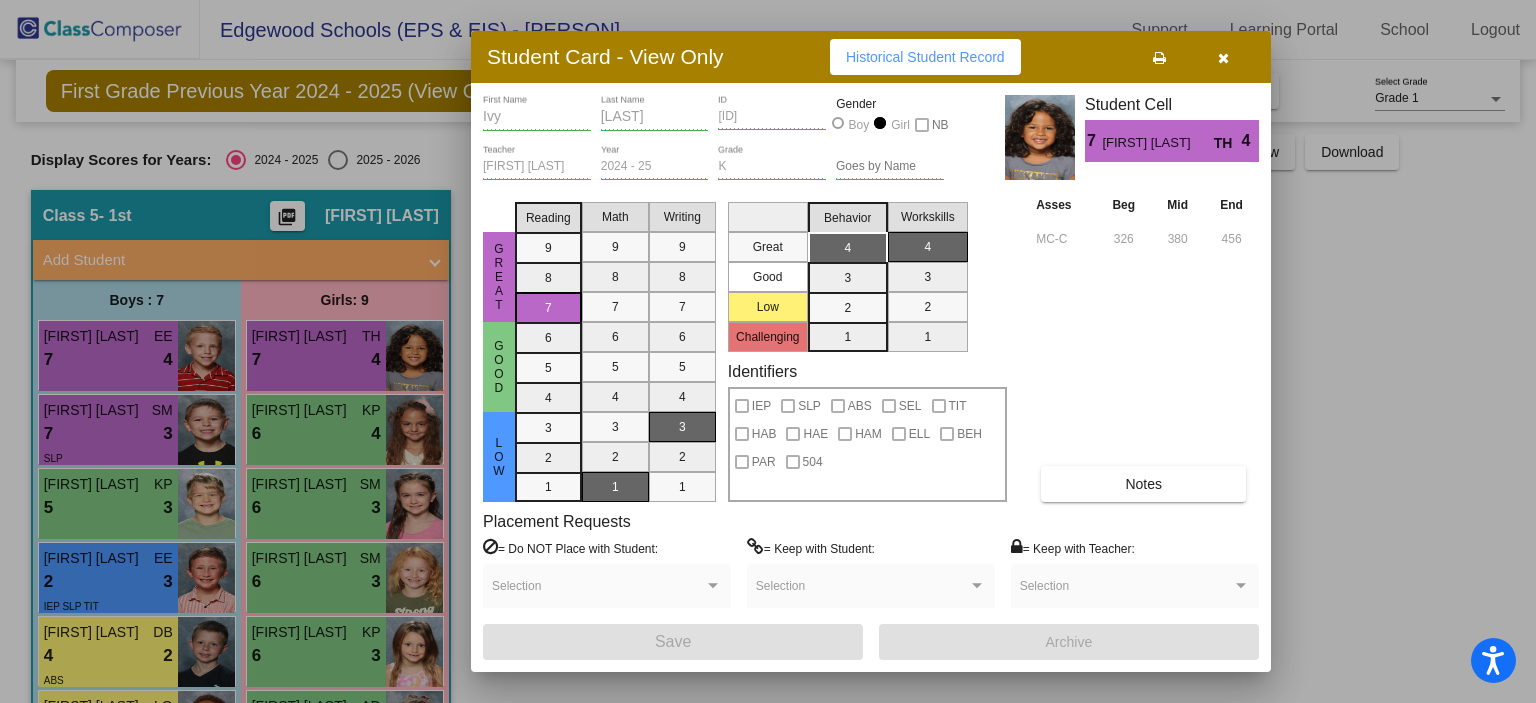 click at bounding box center [768, 351] 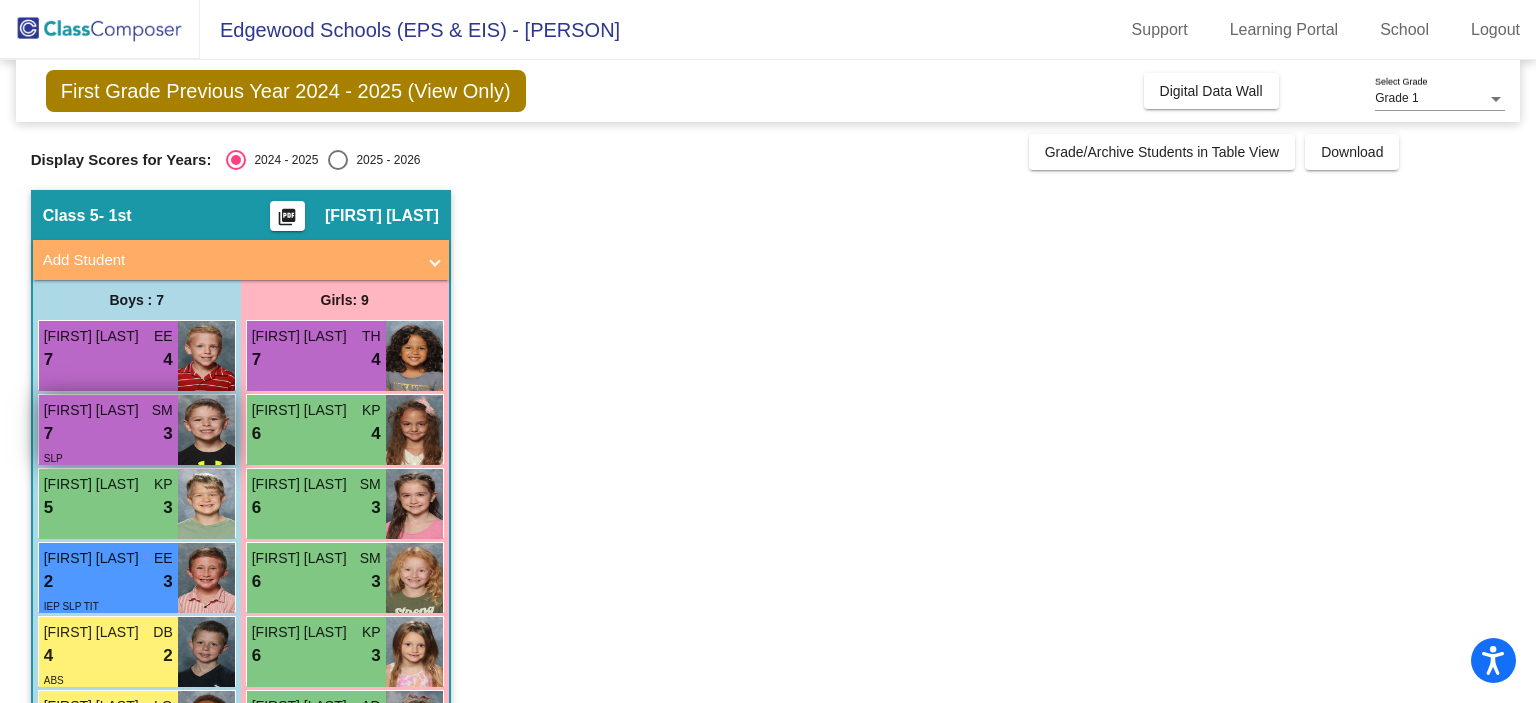 click on "Callaway Fandrei" at bounding box center (94, 410) 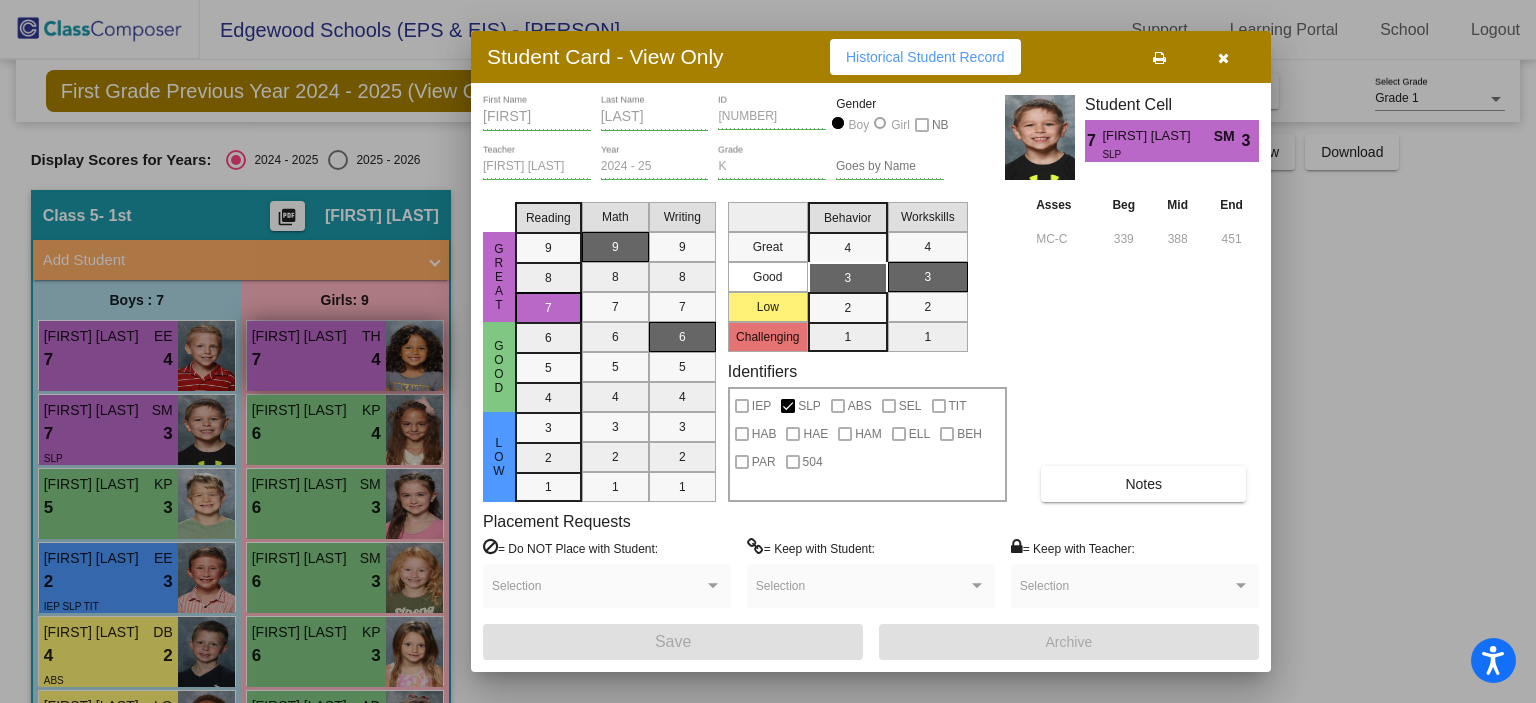 click at bounding box center [768, 351] 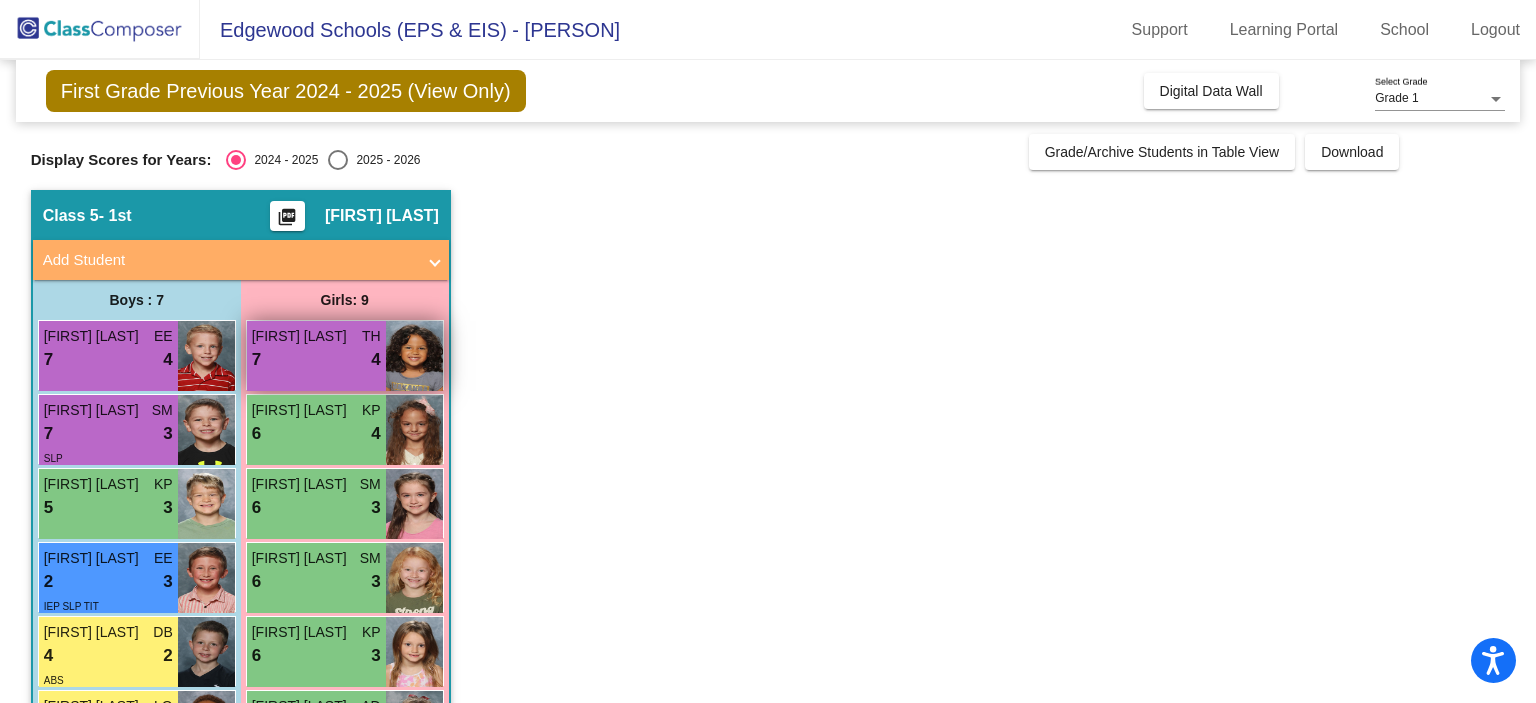 click on "7 lock do_not_disturb_alt 4" at bounding box center [316, 360] 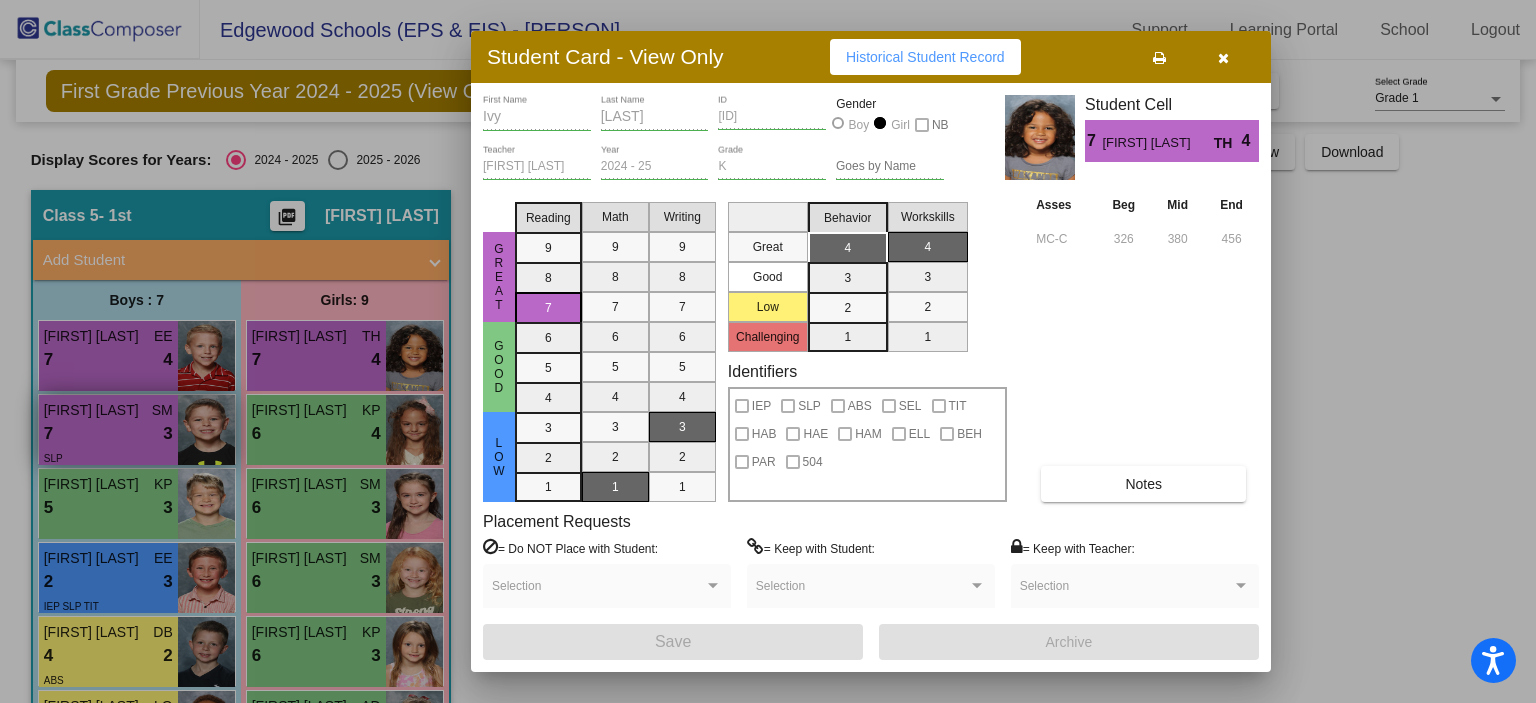 click at bounding box center (768, 351) 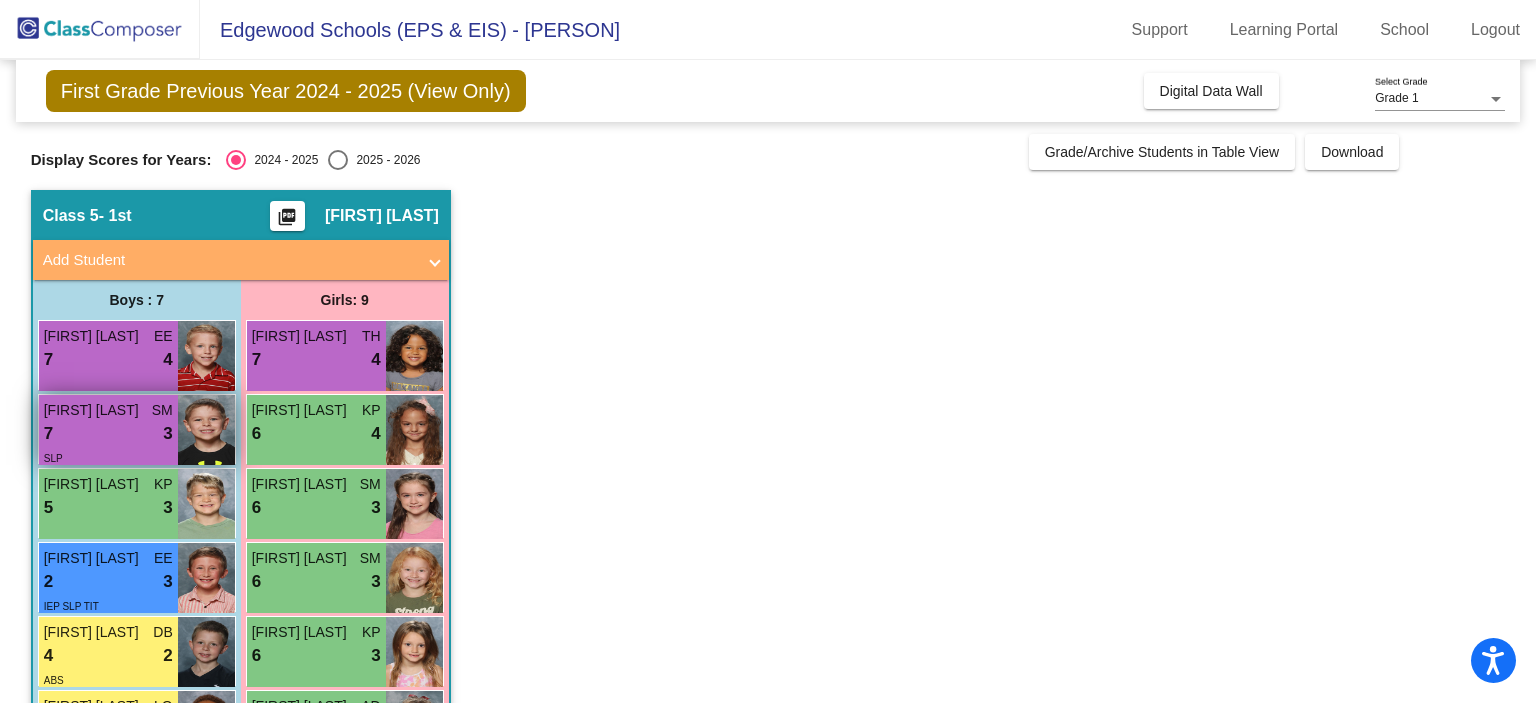 click on "7 lock do_not_disturb_alt 3" at bounding box center (108, 434) 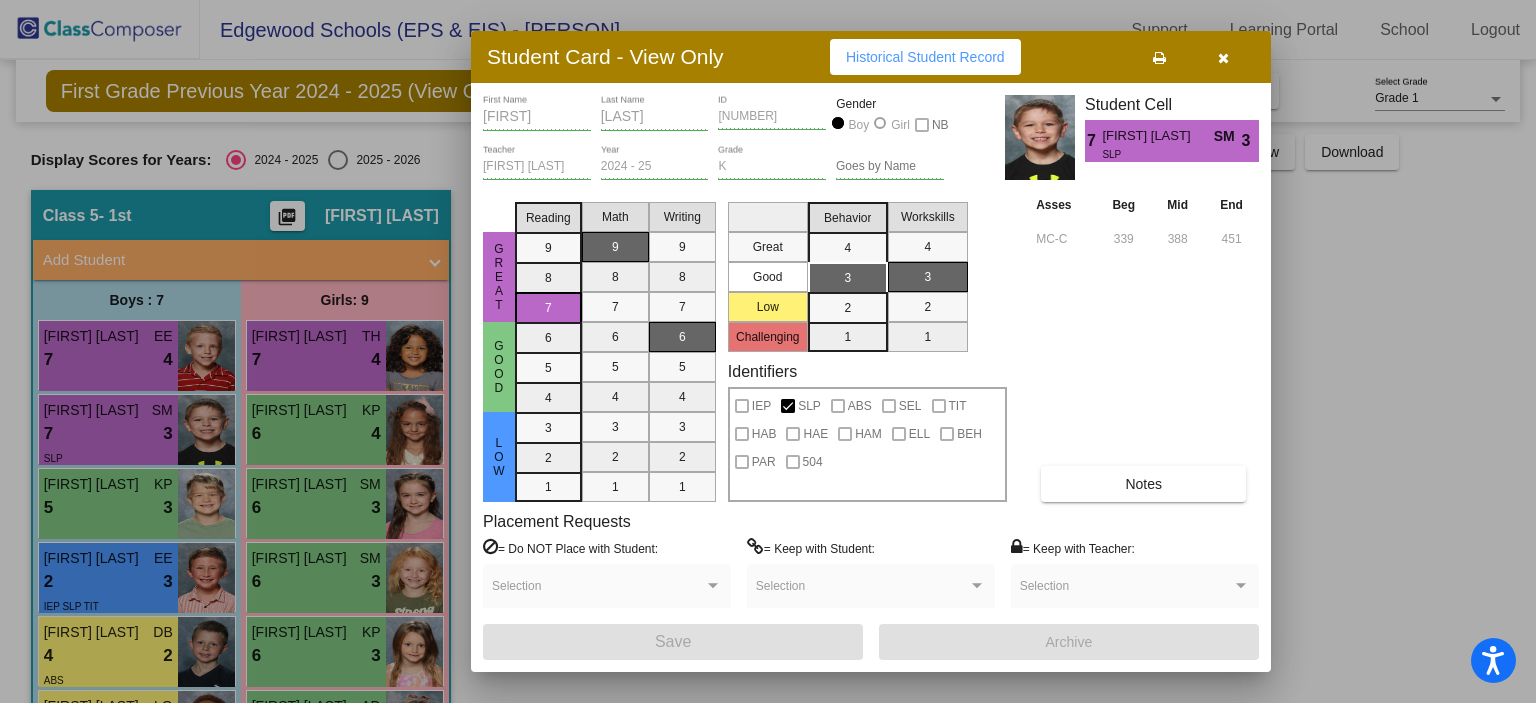 click at bounding box center [1223, 58] 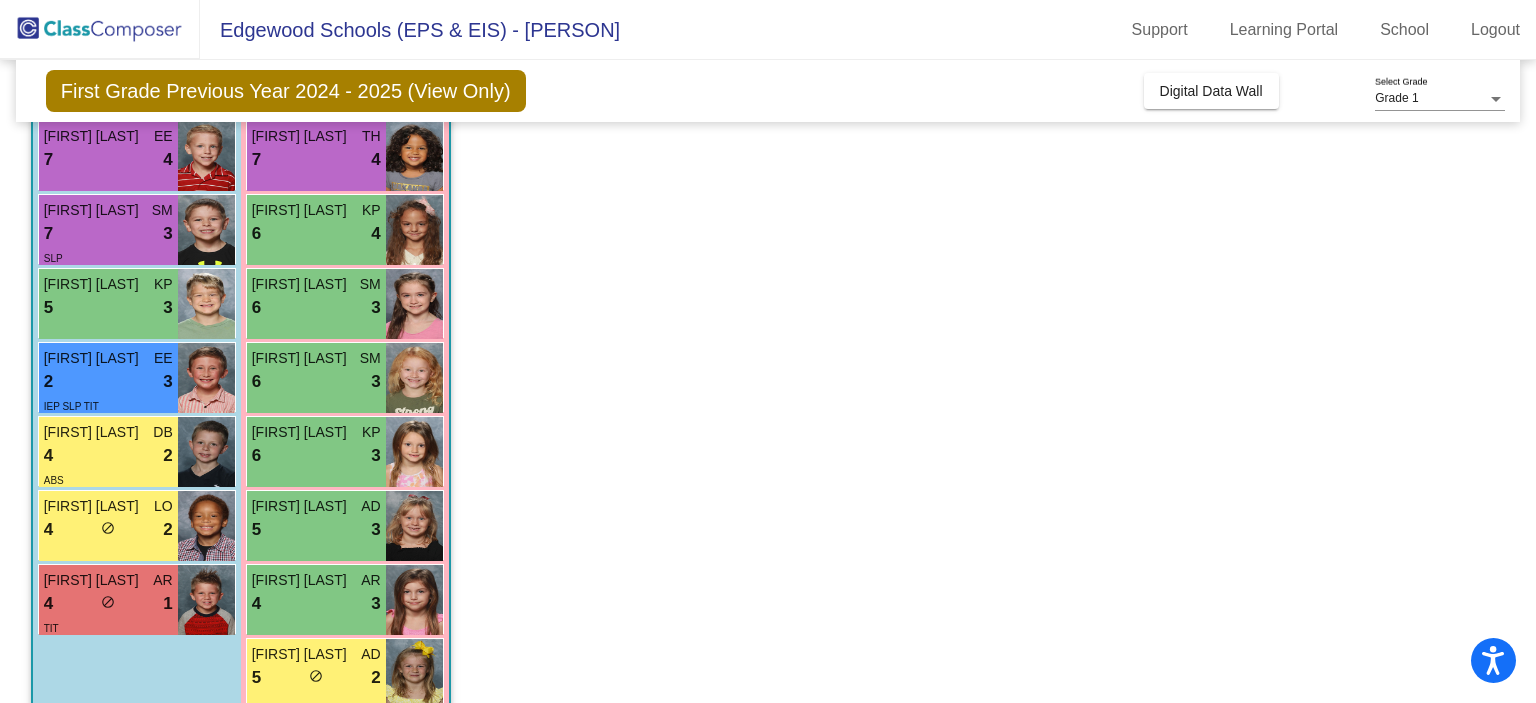 scroll, scrollTop: 300, scrollLeft: 0, axis: vertical 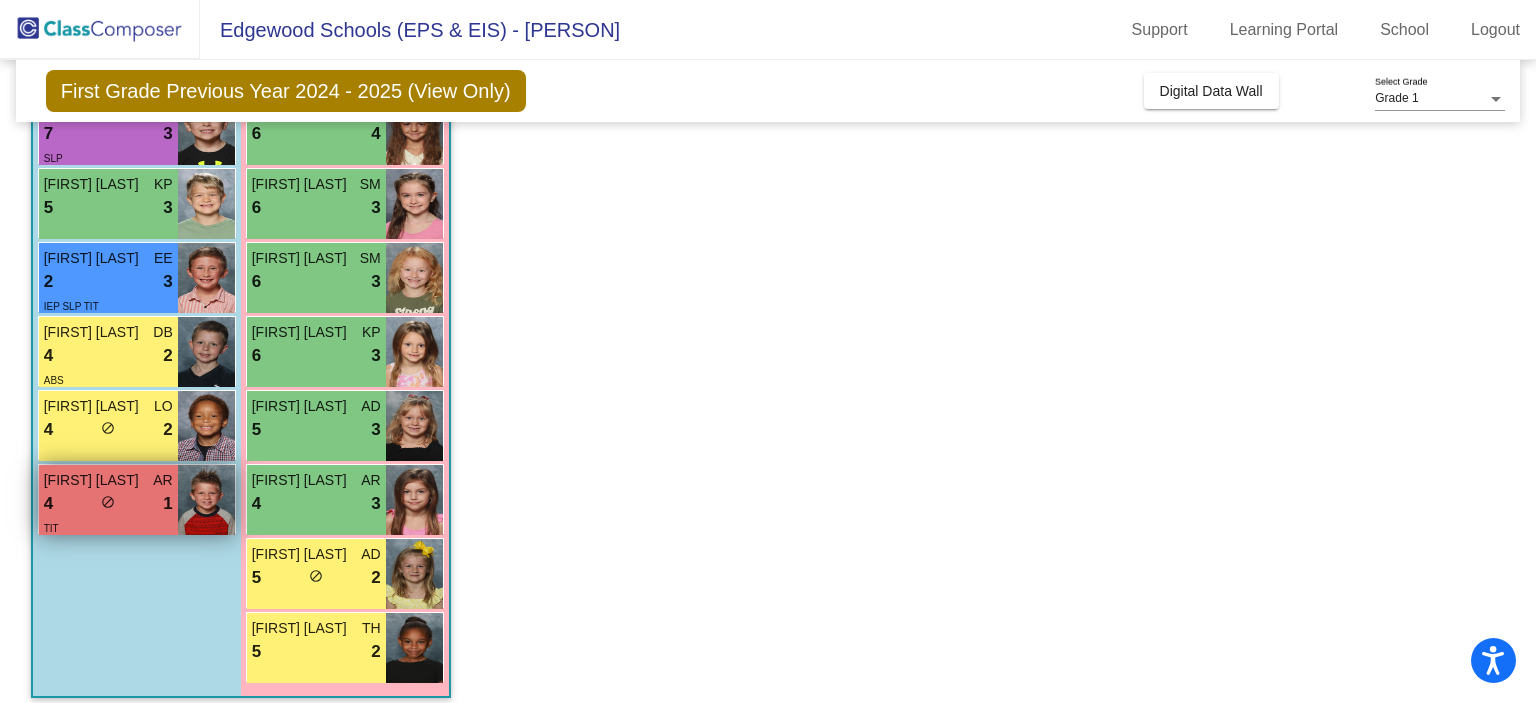 click on "4 lock do_not_disturb_alt 1" at bounding box center [108, 504] 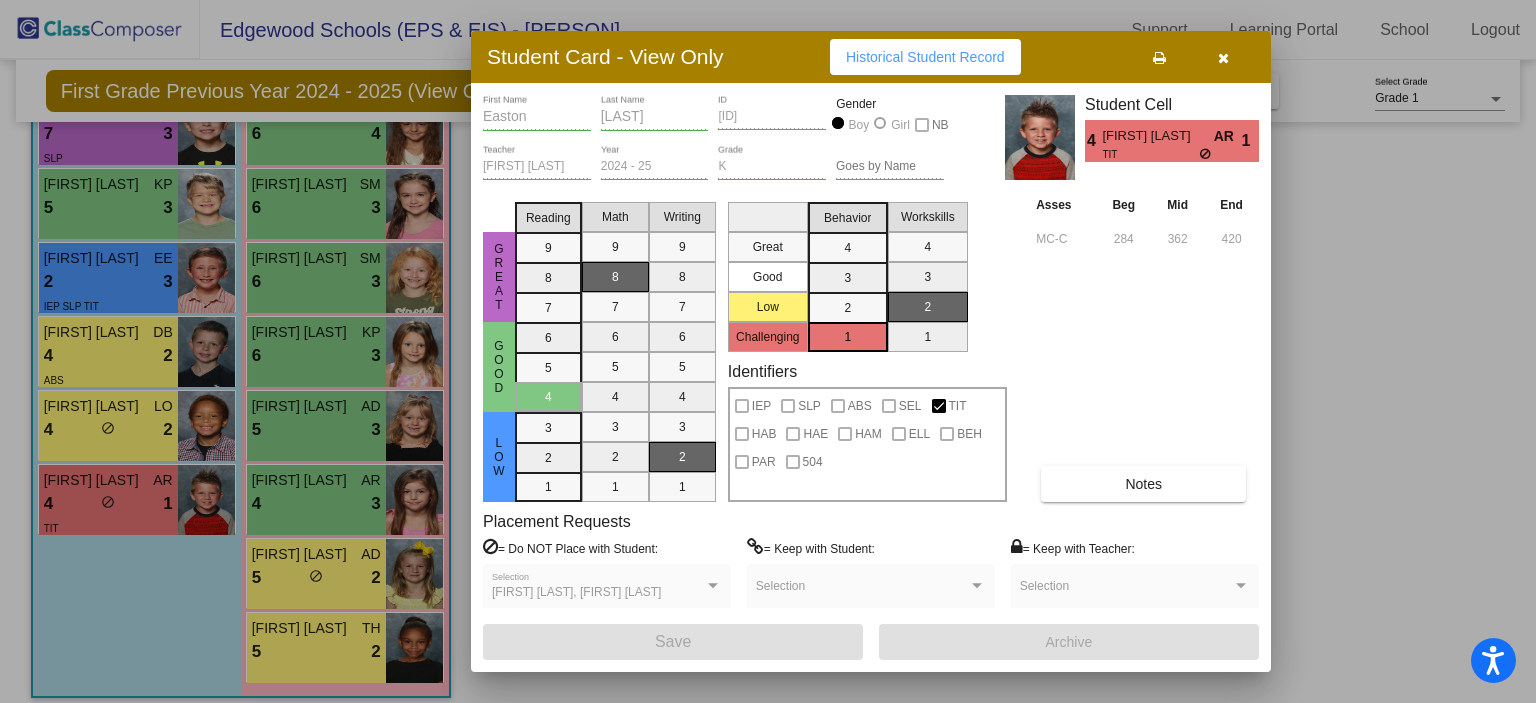 click at bounding box center (768, 351) 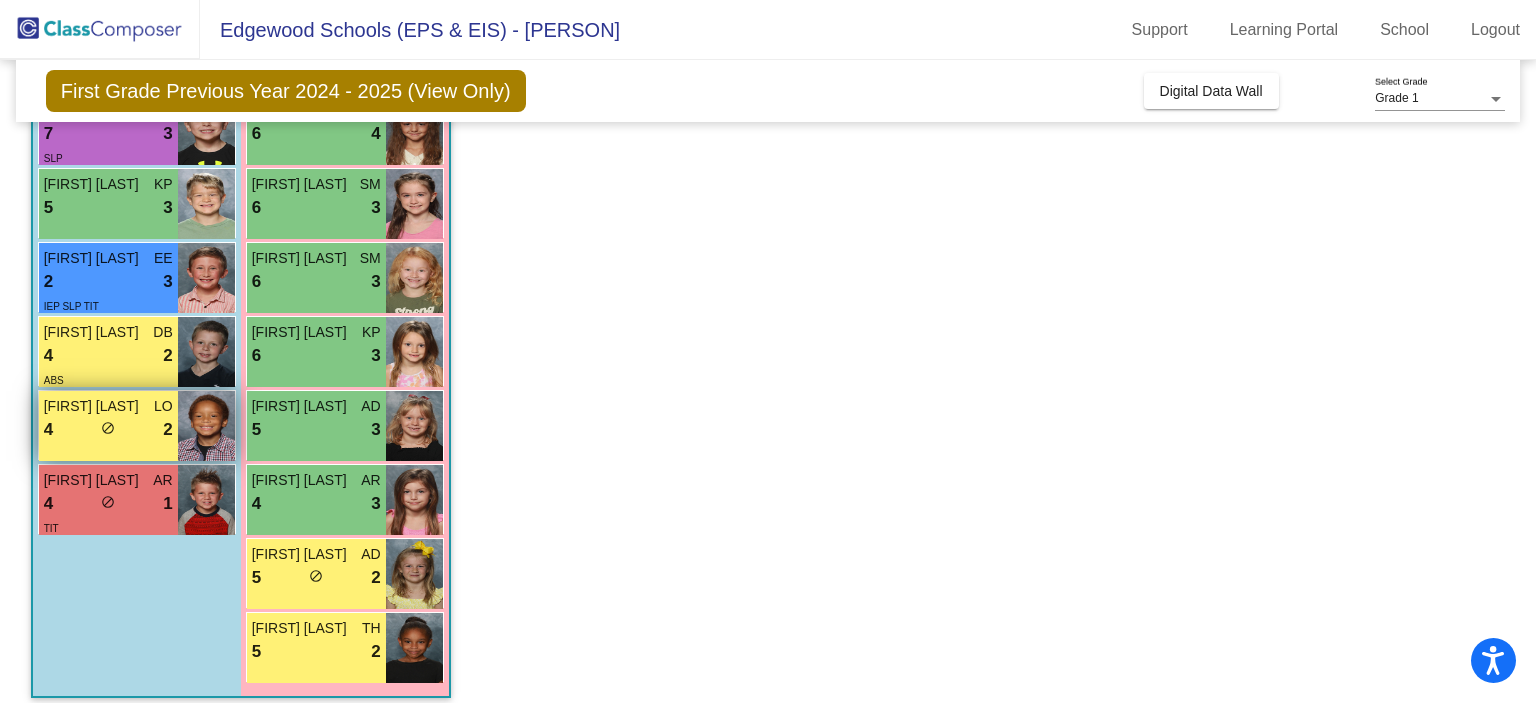 click on "4 lock do_not_disturb_alt 2" at bounding box center [108, 430] 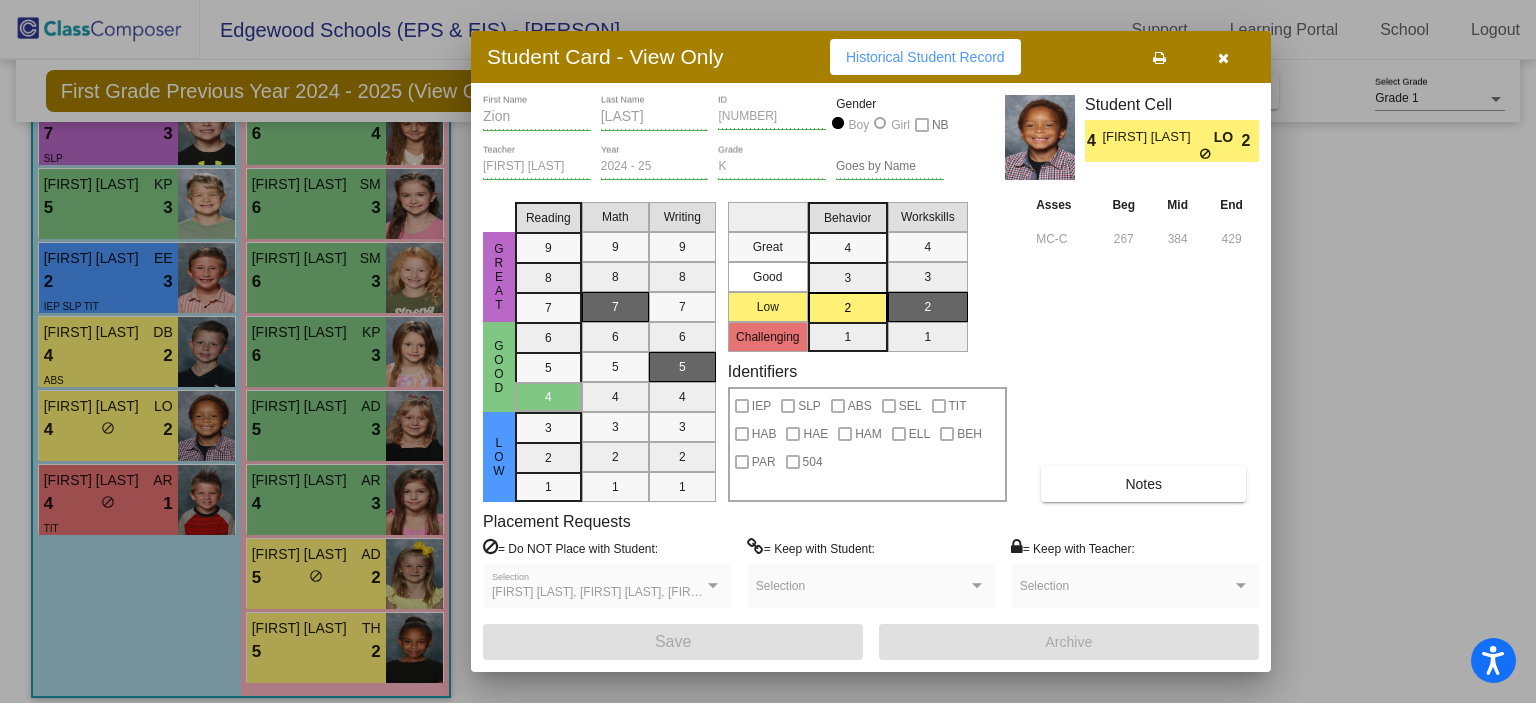 click at bounding box center [768, 351] 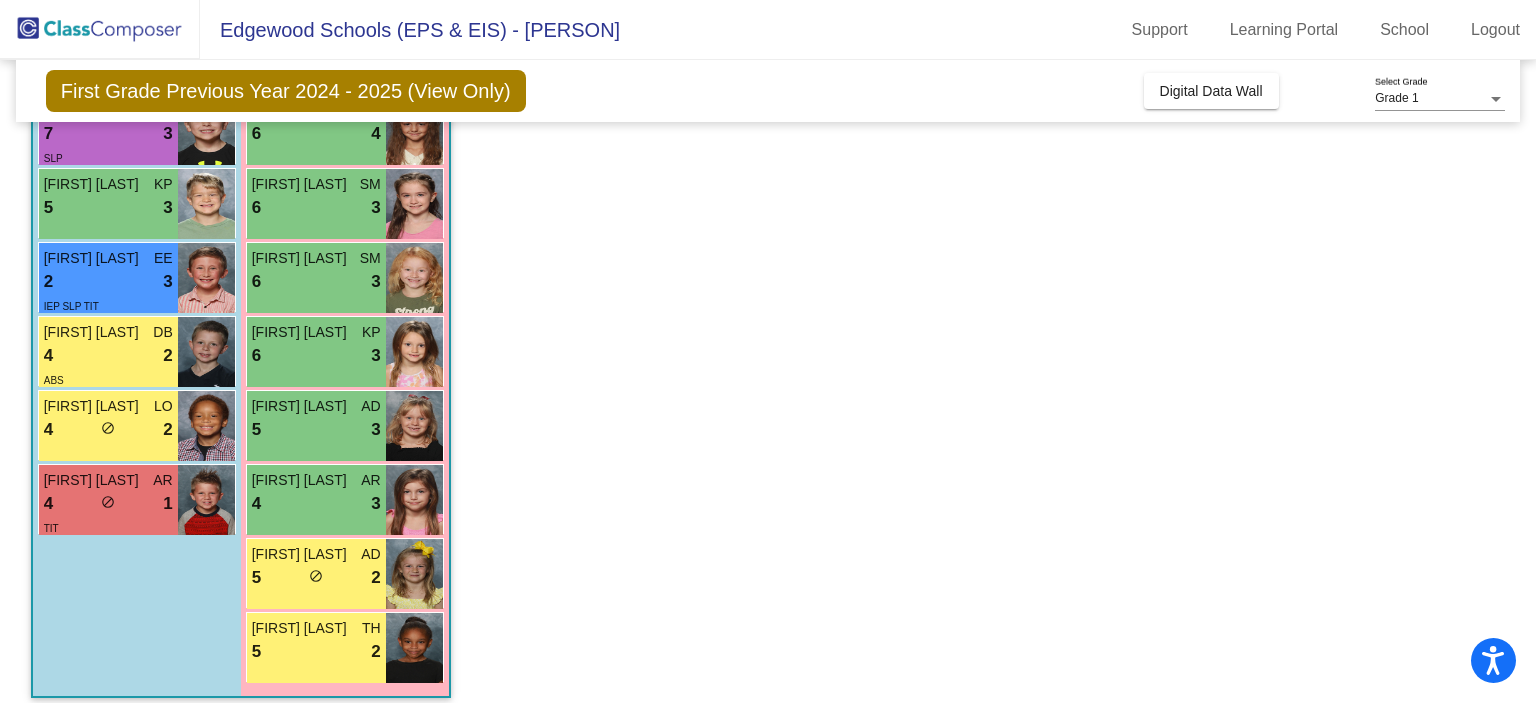 click on "4 lock do_not_disturb_alt 2" at bounding box center (108, 356) 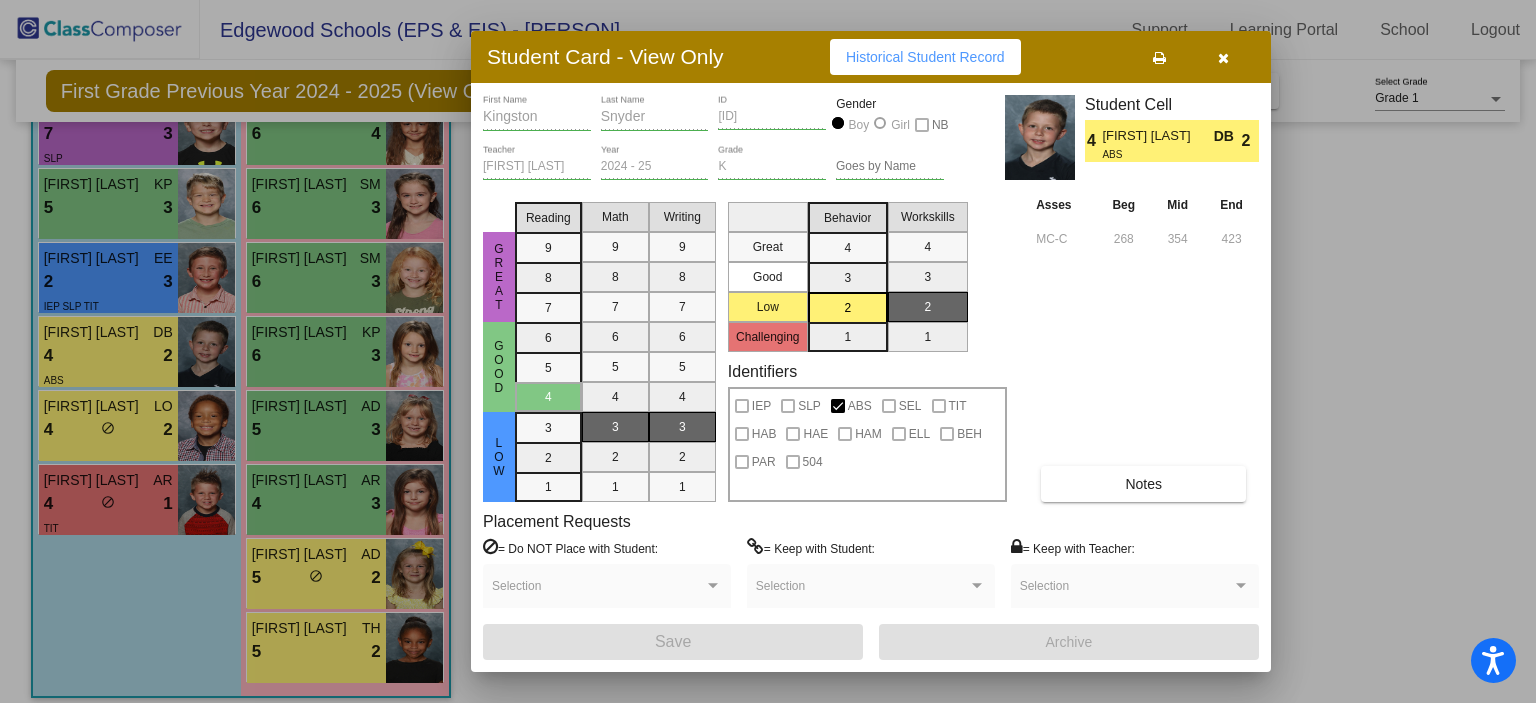 click at bounding box center [768, 351] 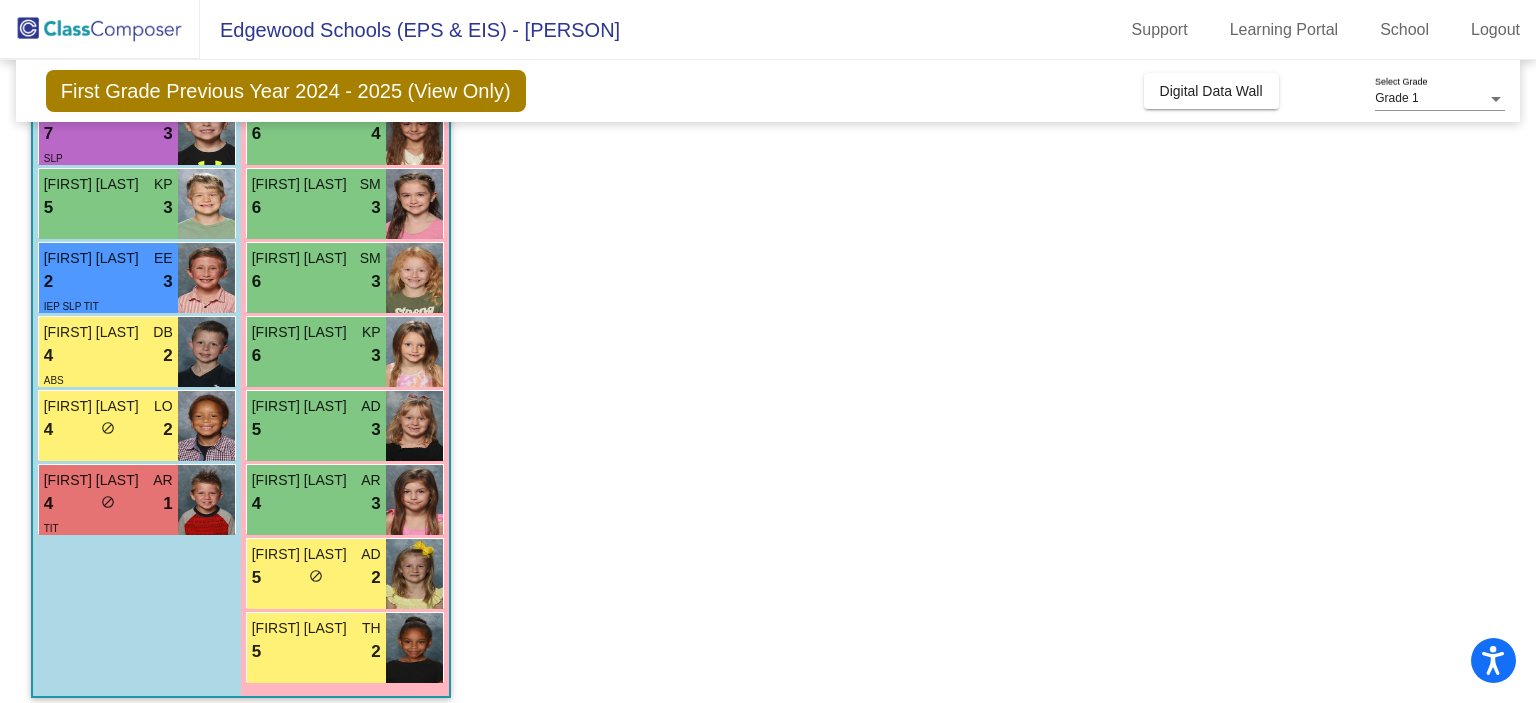 click on "2 lock do_not_disturb_alt 3" at bounding box center [108, 282] 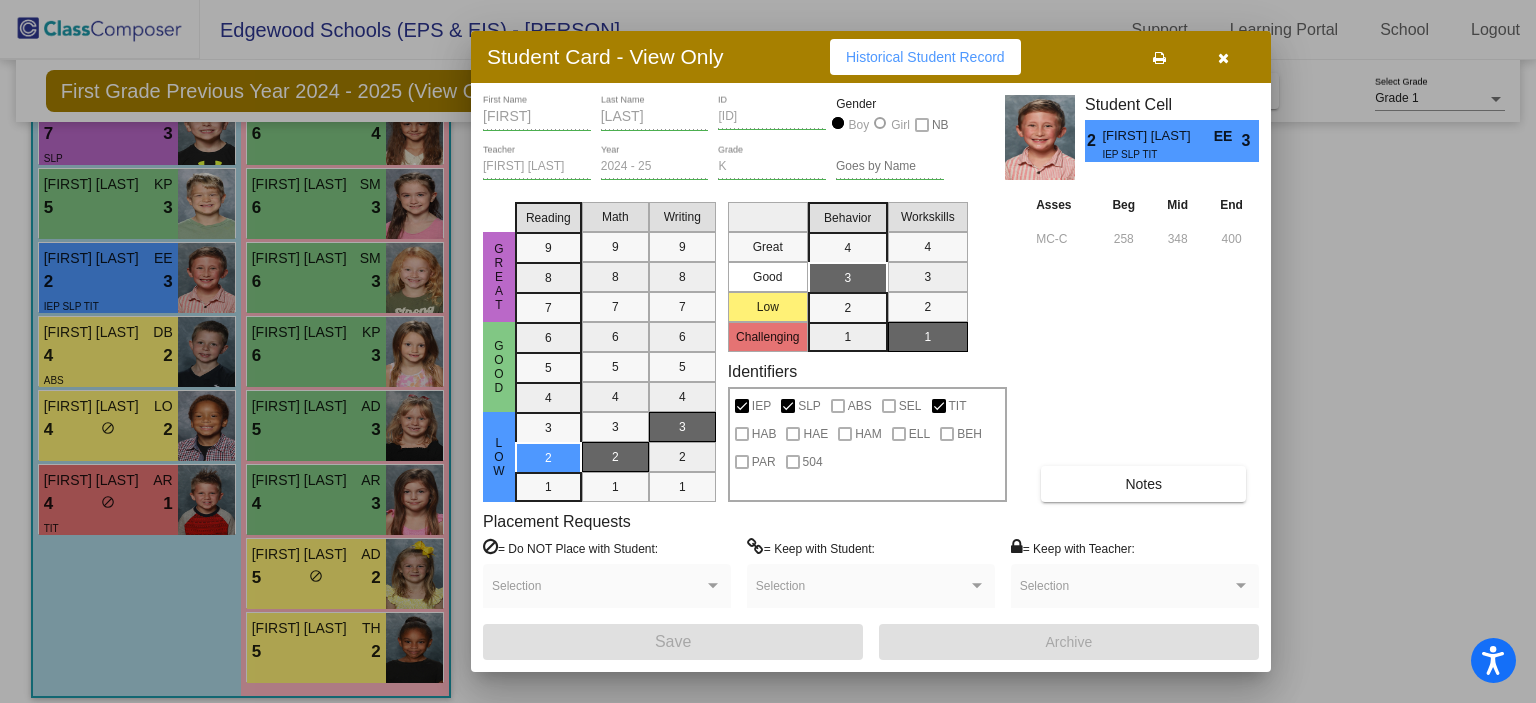 drag, startPoint x: 196, startPoint y: 614, endPoint x: 196, endPoint y: 601, distance: 13 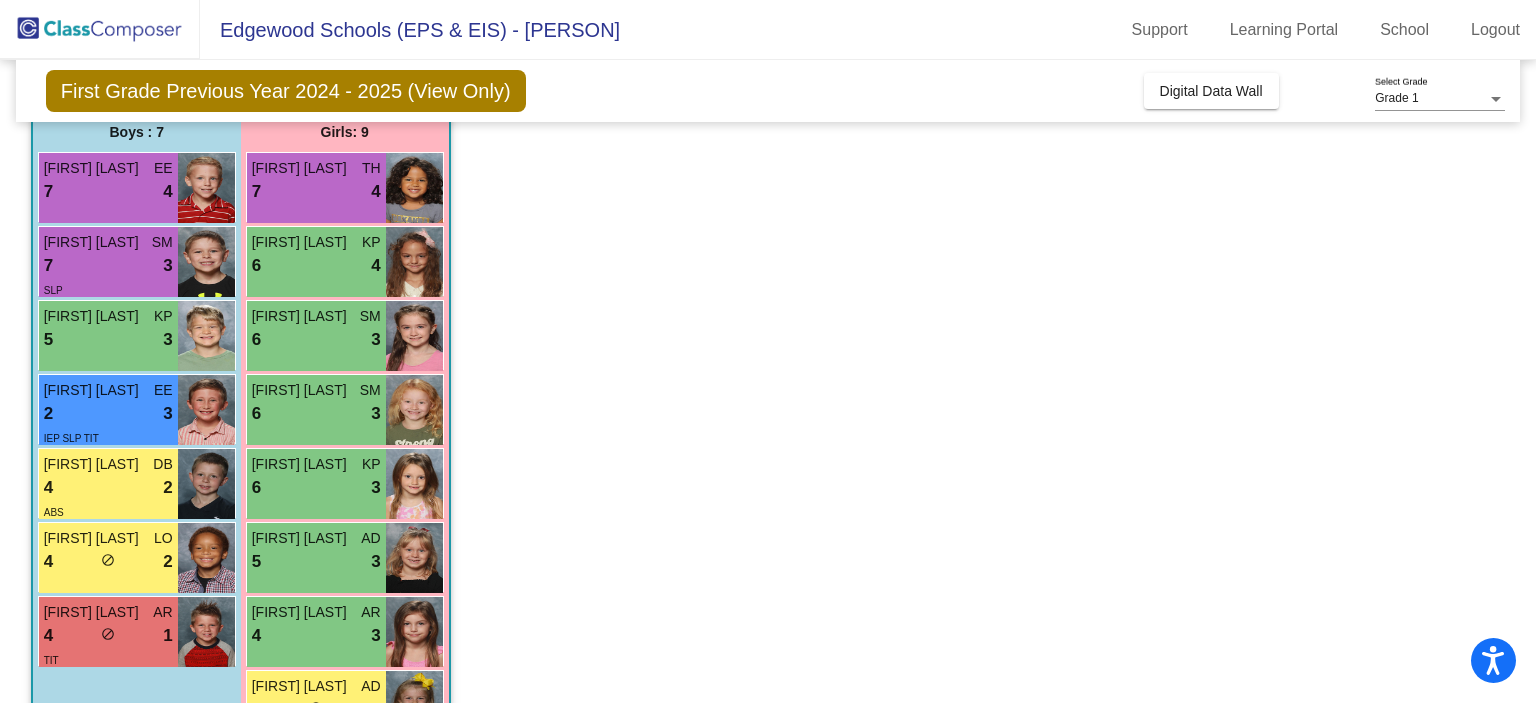 scroll, scrollTop: 200, scrollLeft: 0, axis: vertical 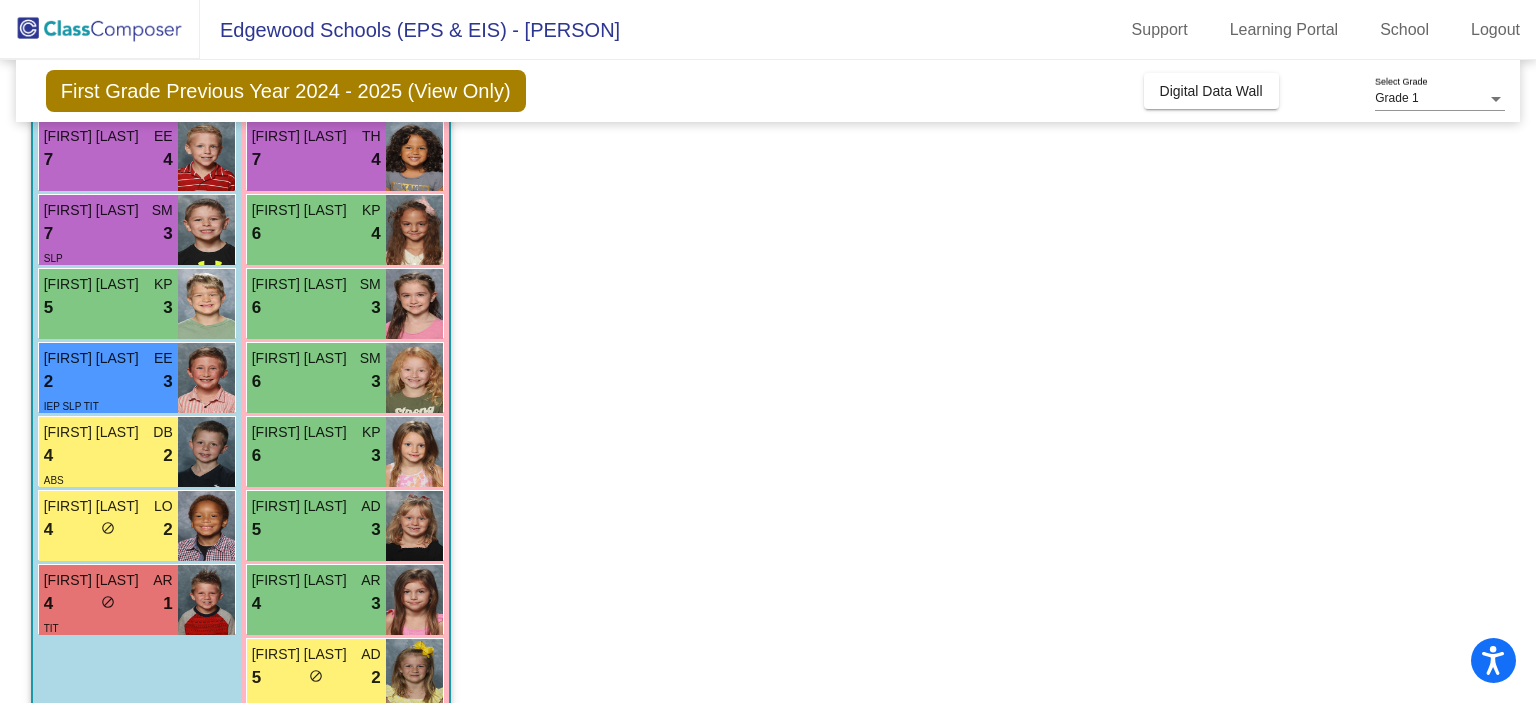 click on "Edgewood Schools (EPS & EIS) - Theresa Support Learning Portal School Logout" 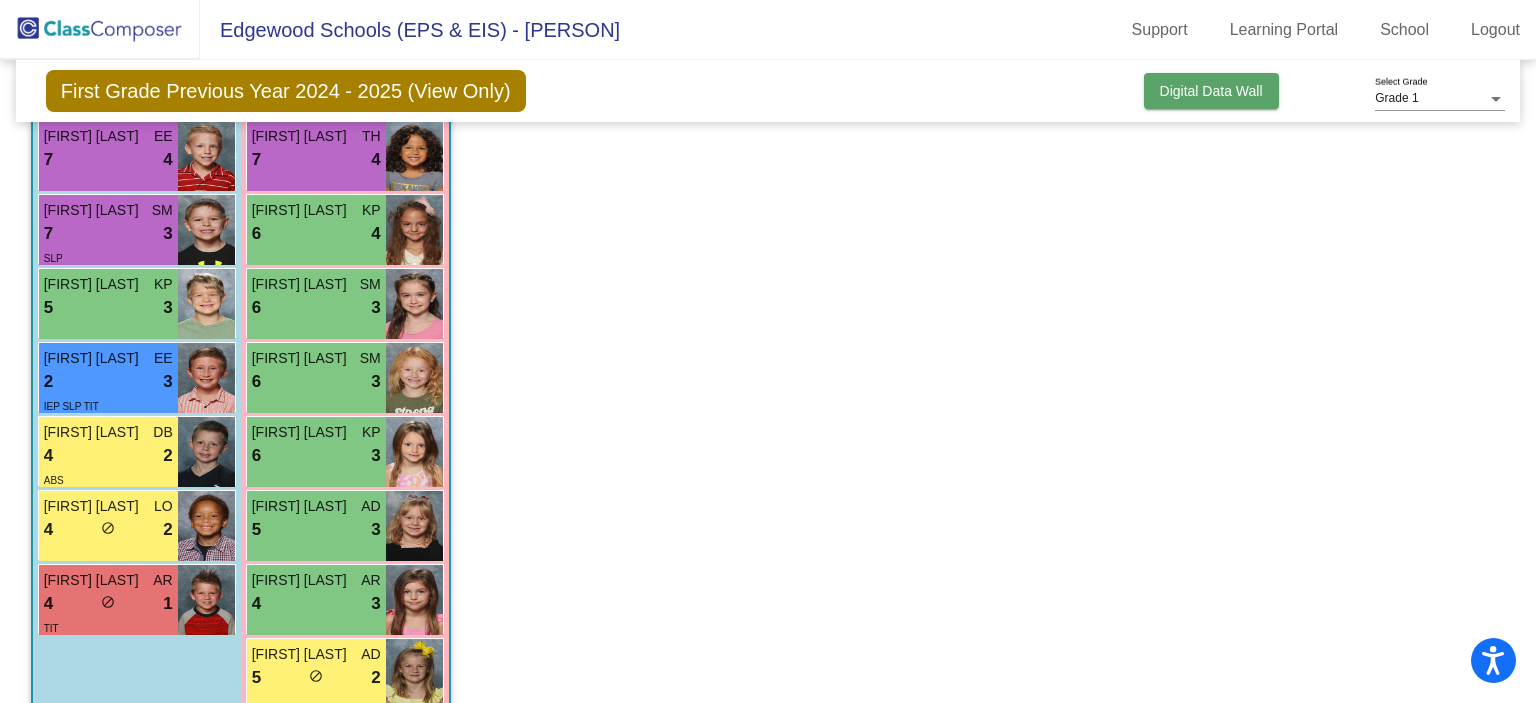click on "Digital Data Wall" 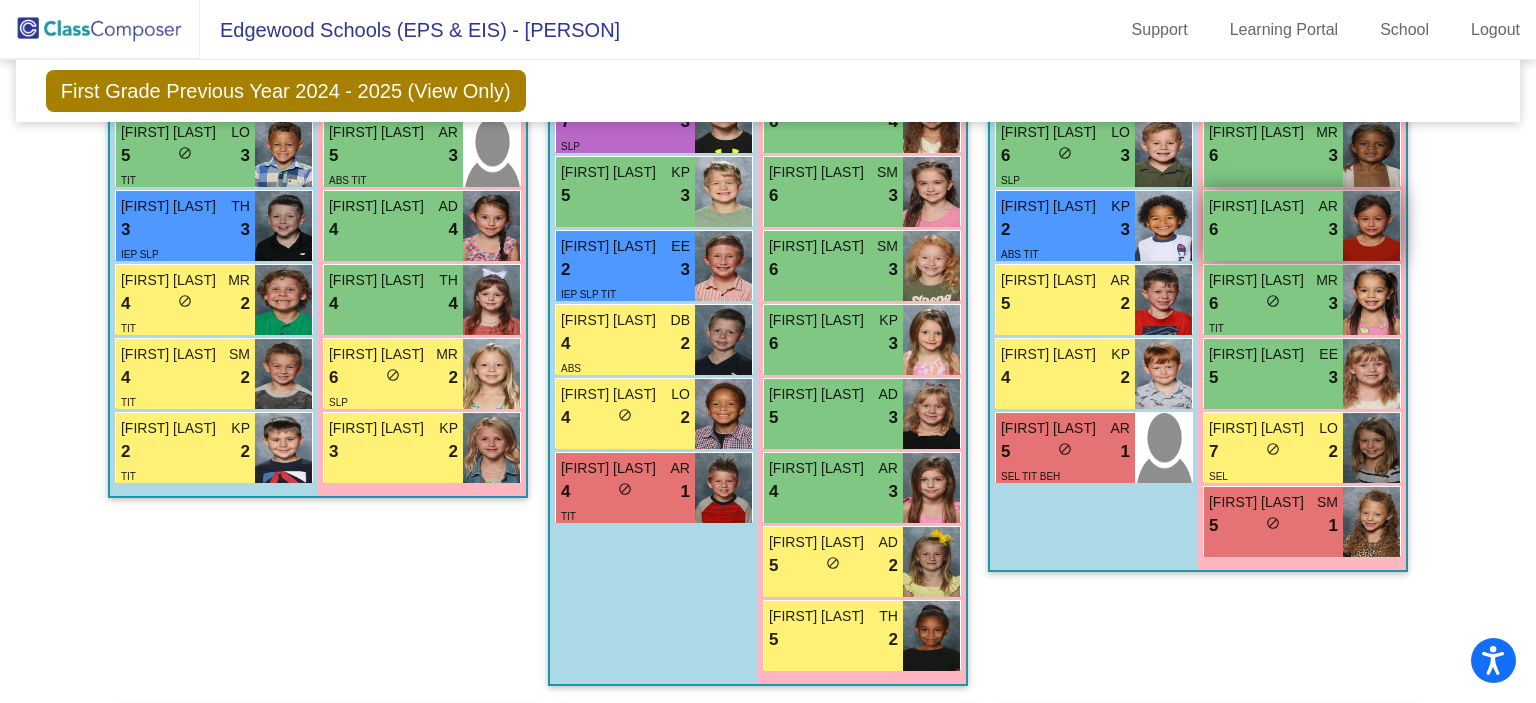 scroll, scrollTop: 2047, scrollLeft: 0, axis: vertical 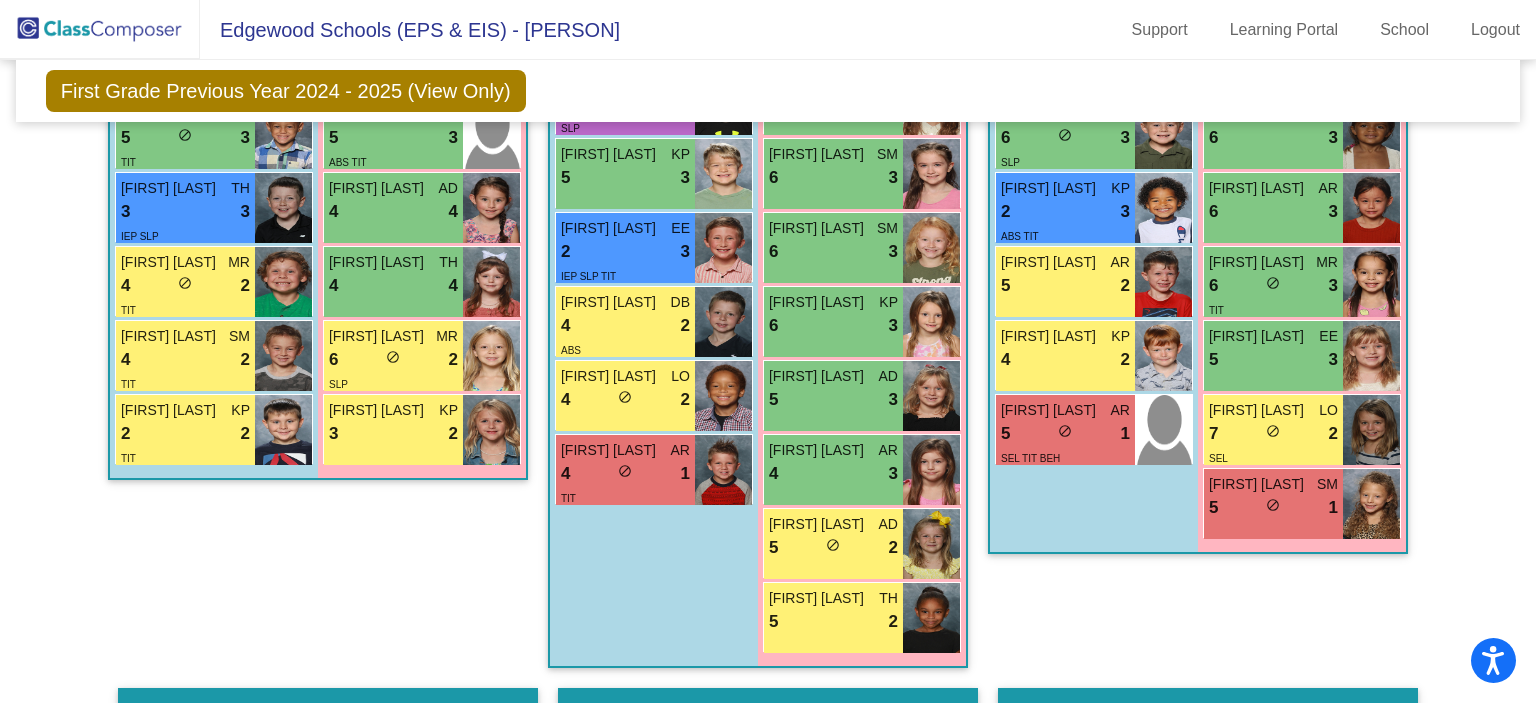 click on "First Grade Previous Year 2024 - 2025 (View Only)  Add, Move, or Retain Students Off   On  Incoming   Digital Data Wall" 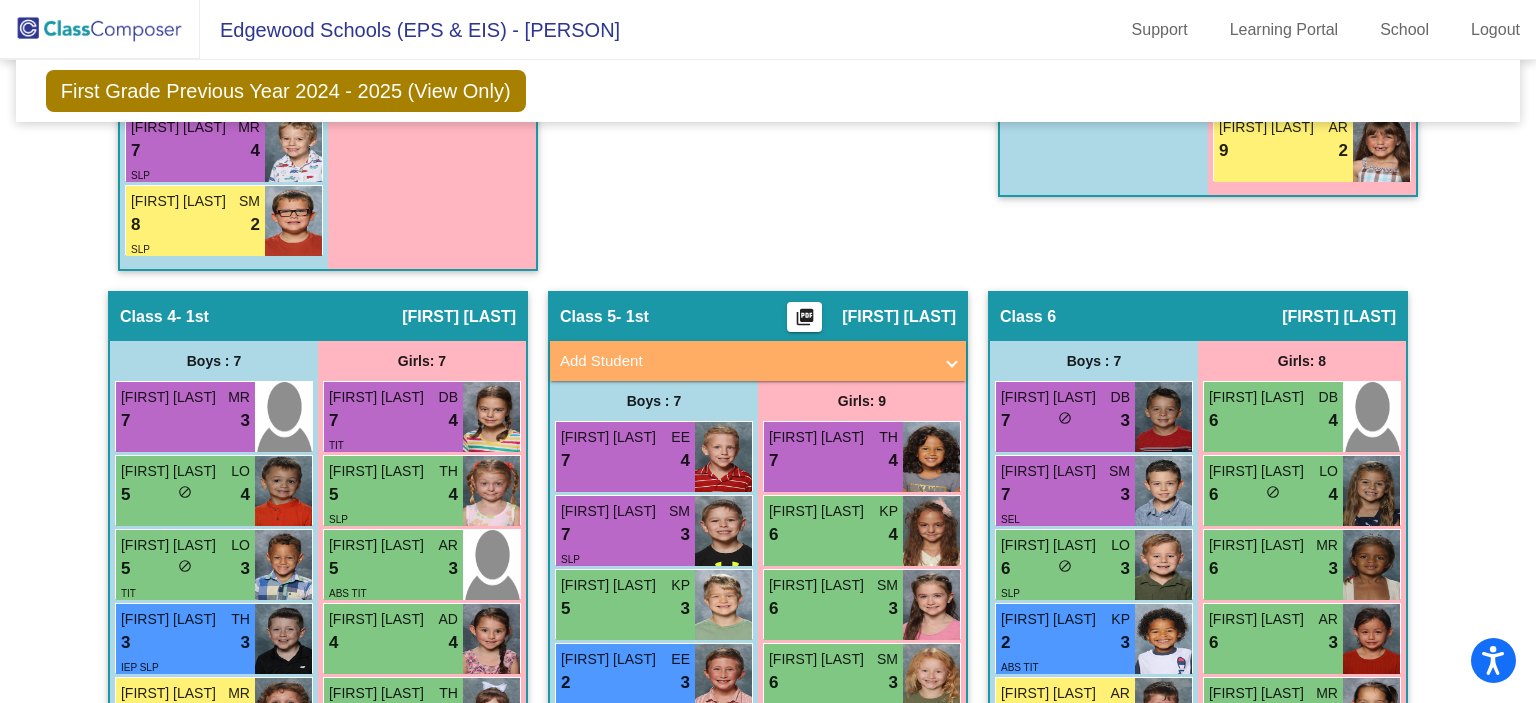 scroll, scrollTop: 1647, scrollLeft: 0, axis: vertical 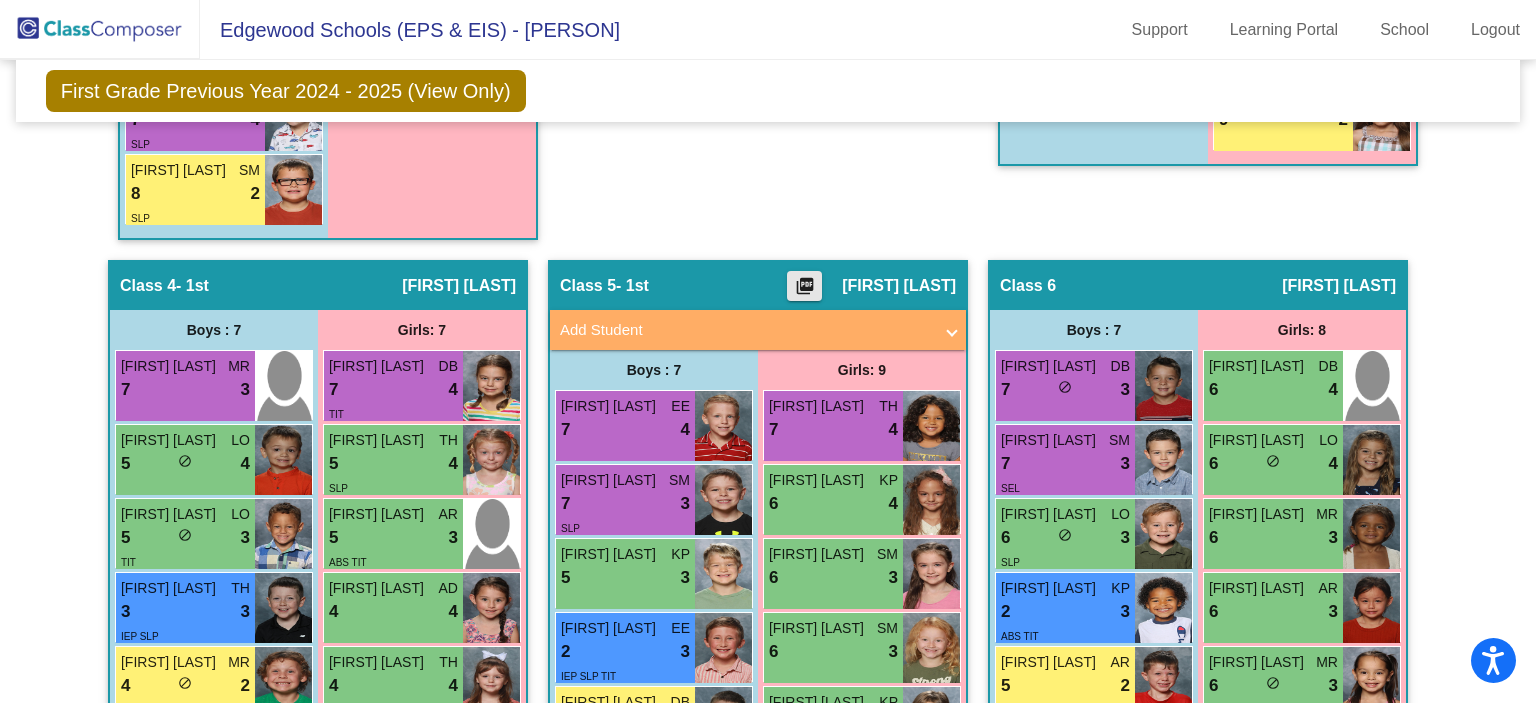click on "picture_as_pdf" 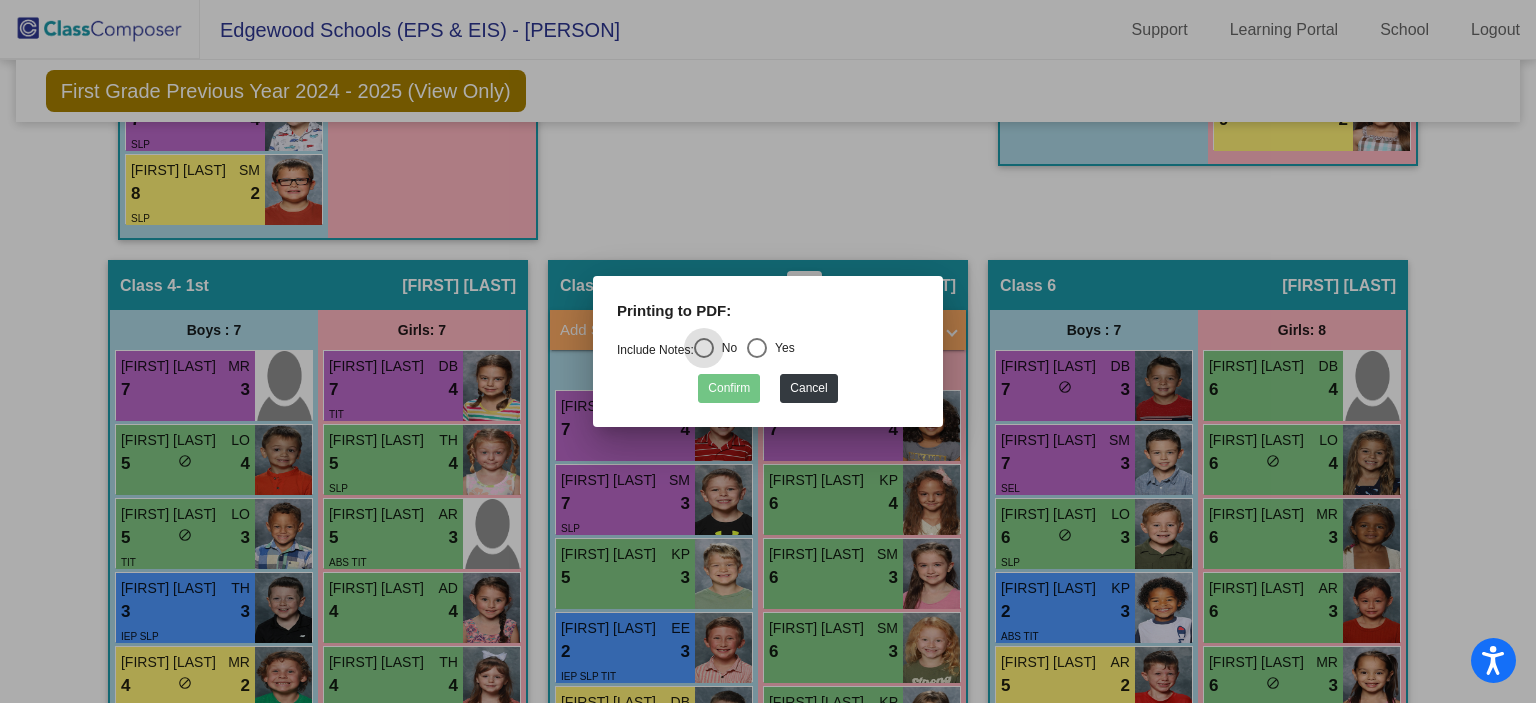 click at bounding box center [757, 348] 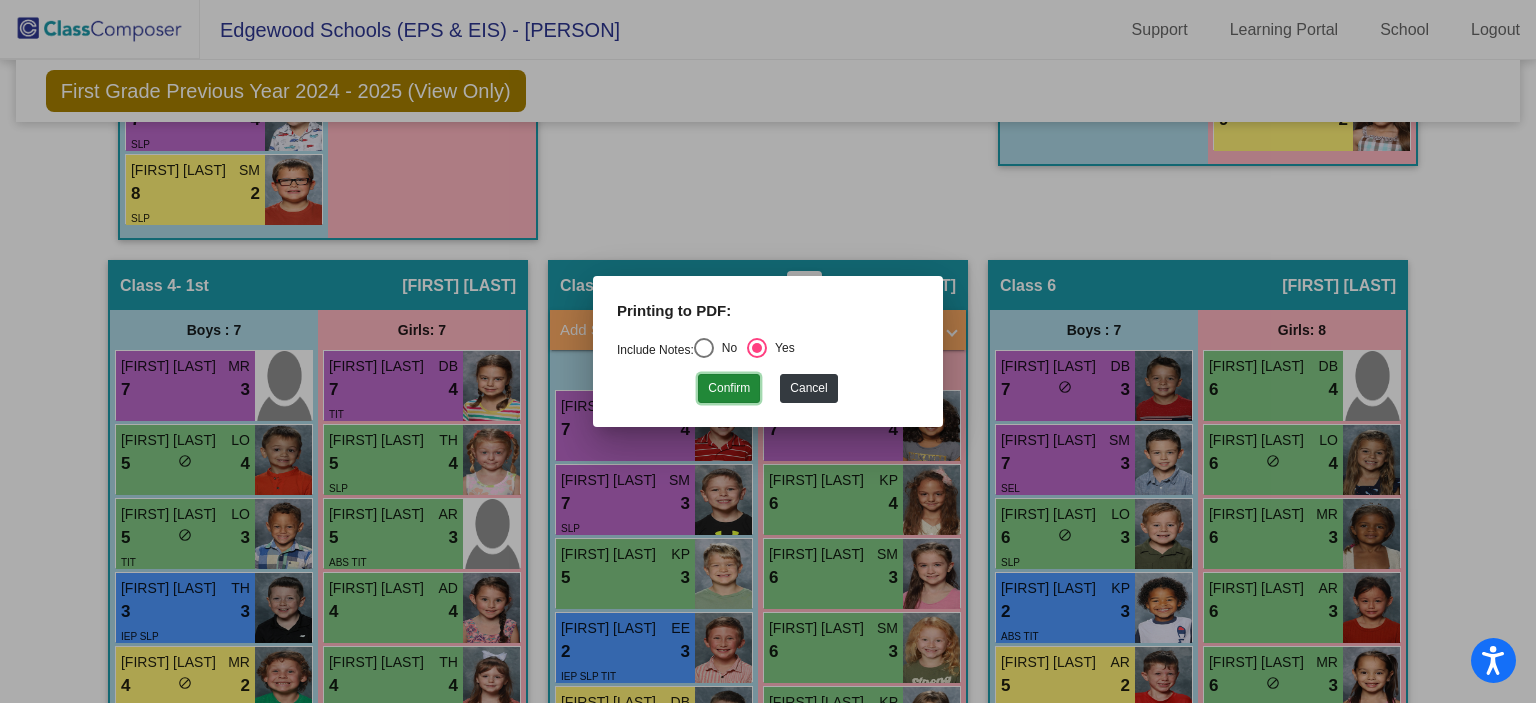 click on "Confirm" at bounding box center [729, 388] 